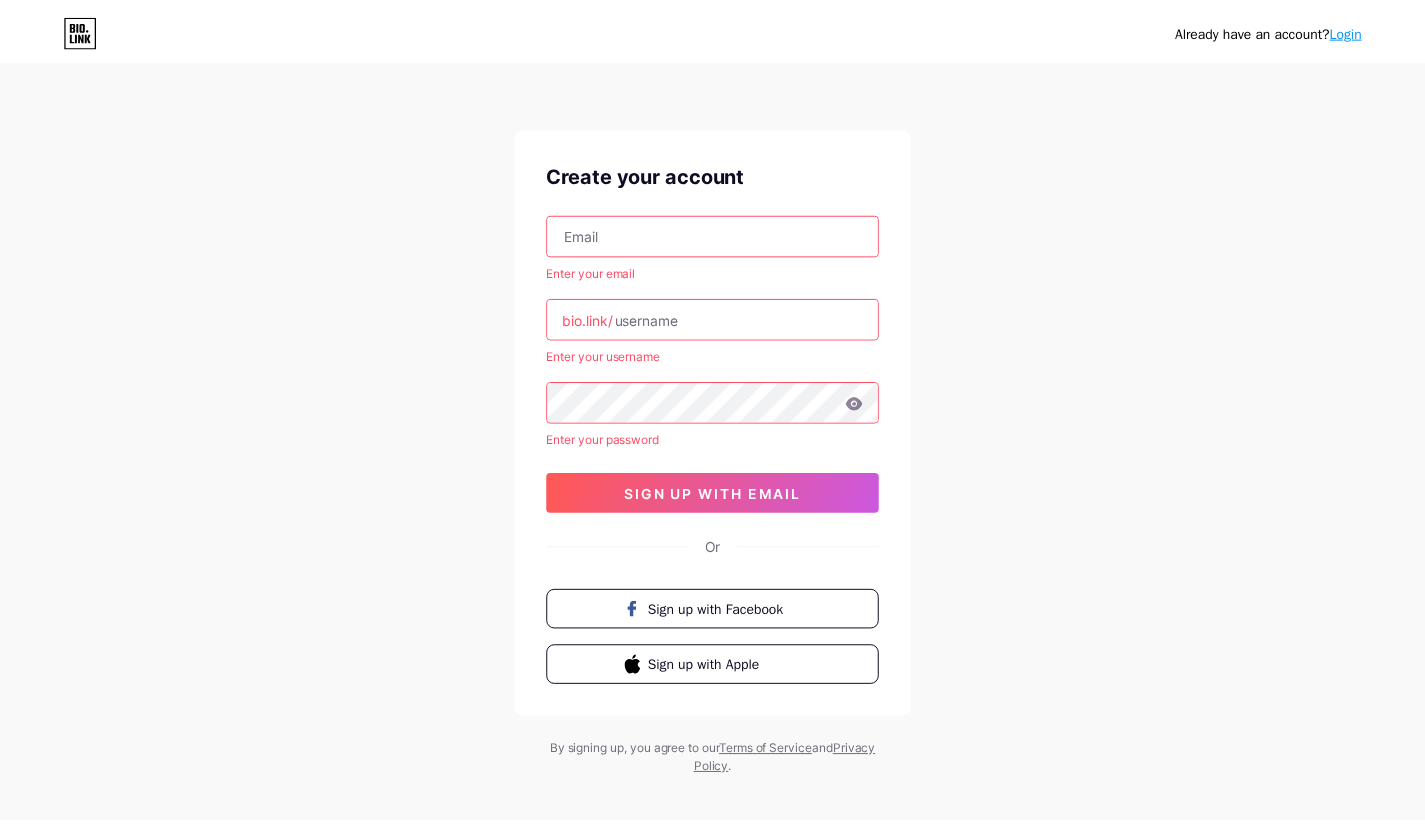 scroll, scrollTop: 0, scrollLeft: 0, axis: both 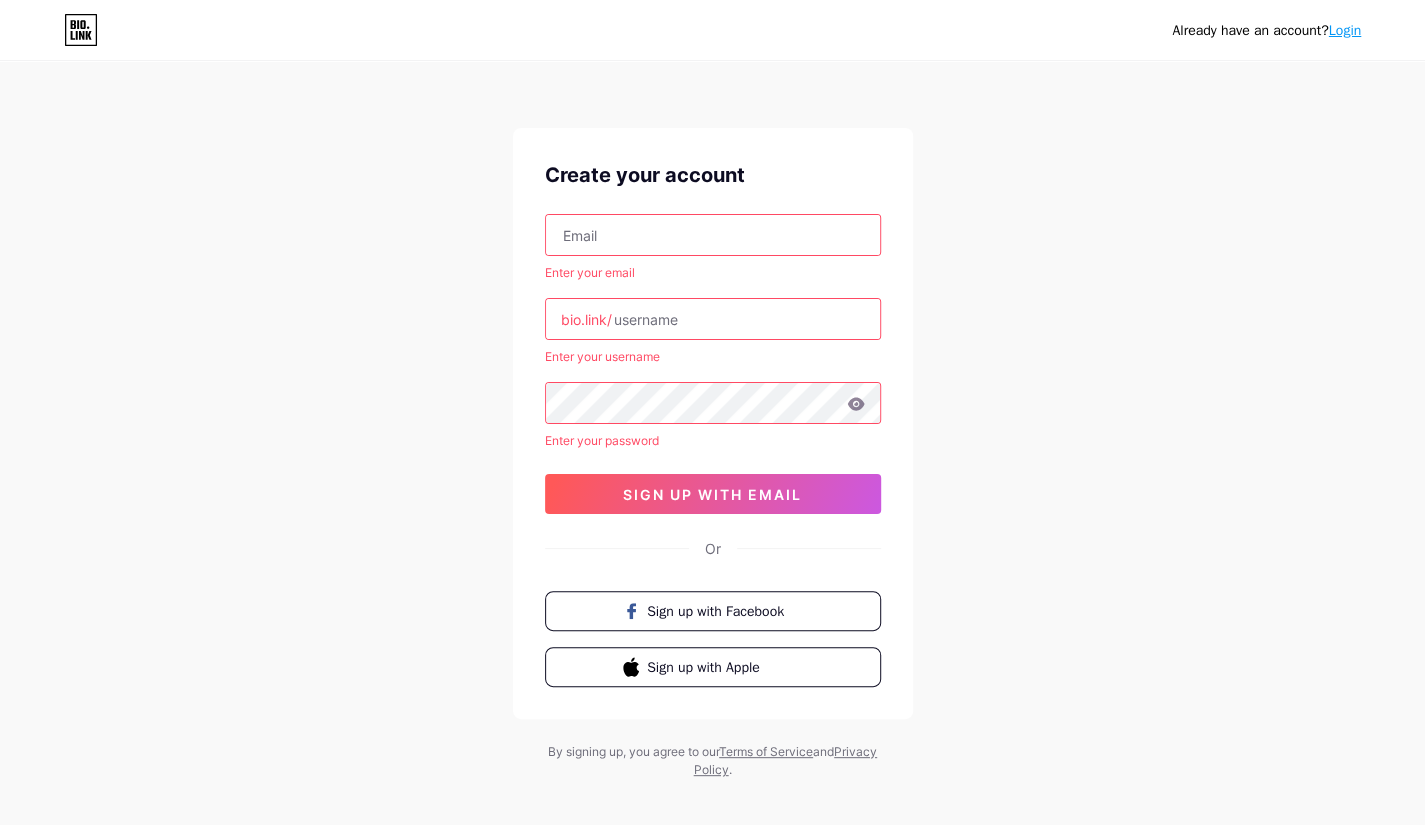 click at bounding box center [713, 235] 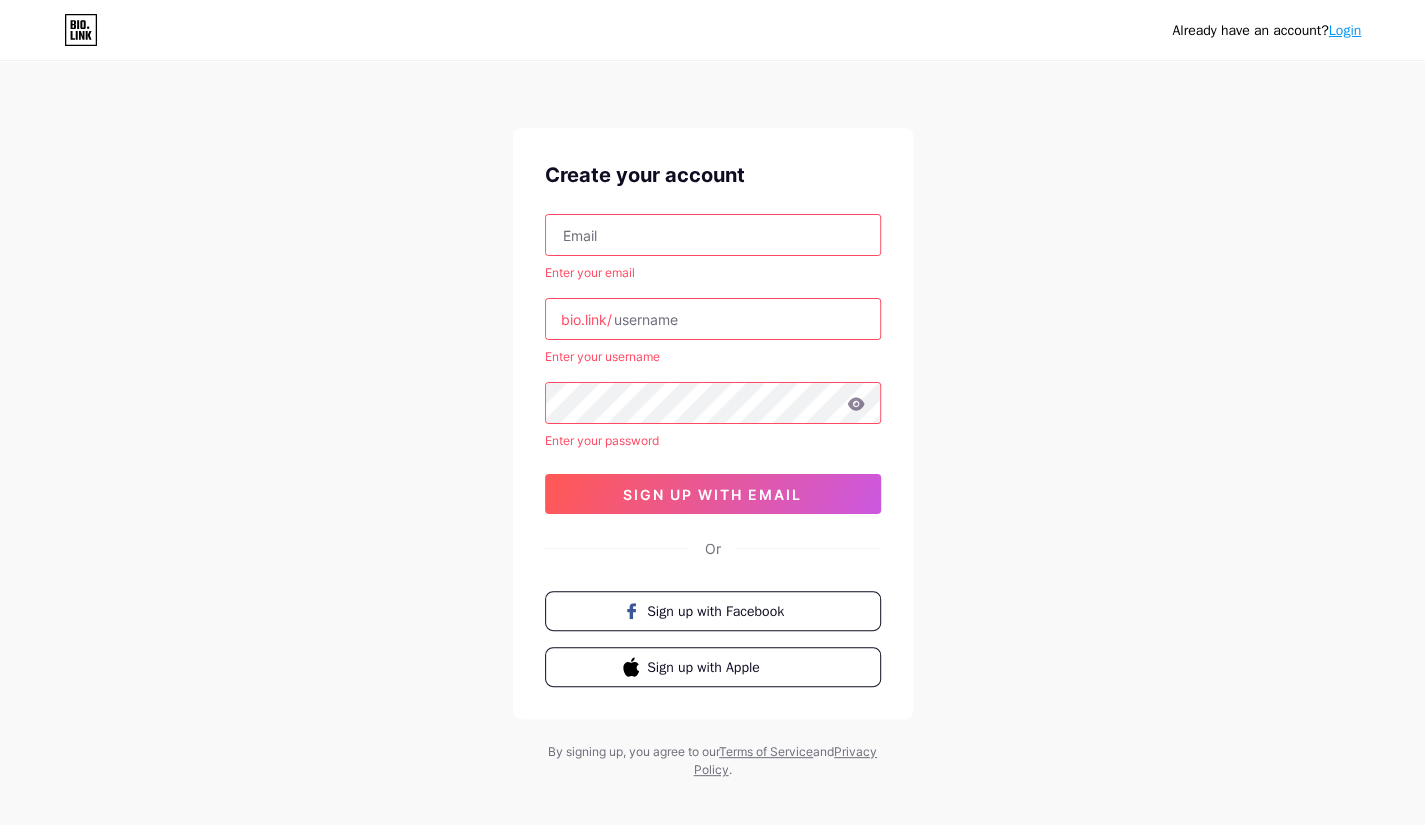 click at bounding box center (713, 235) 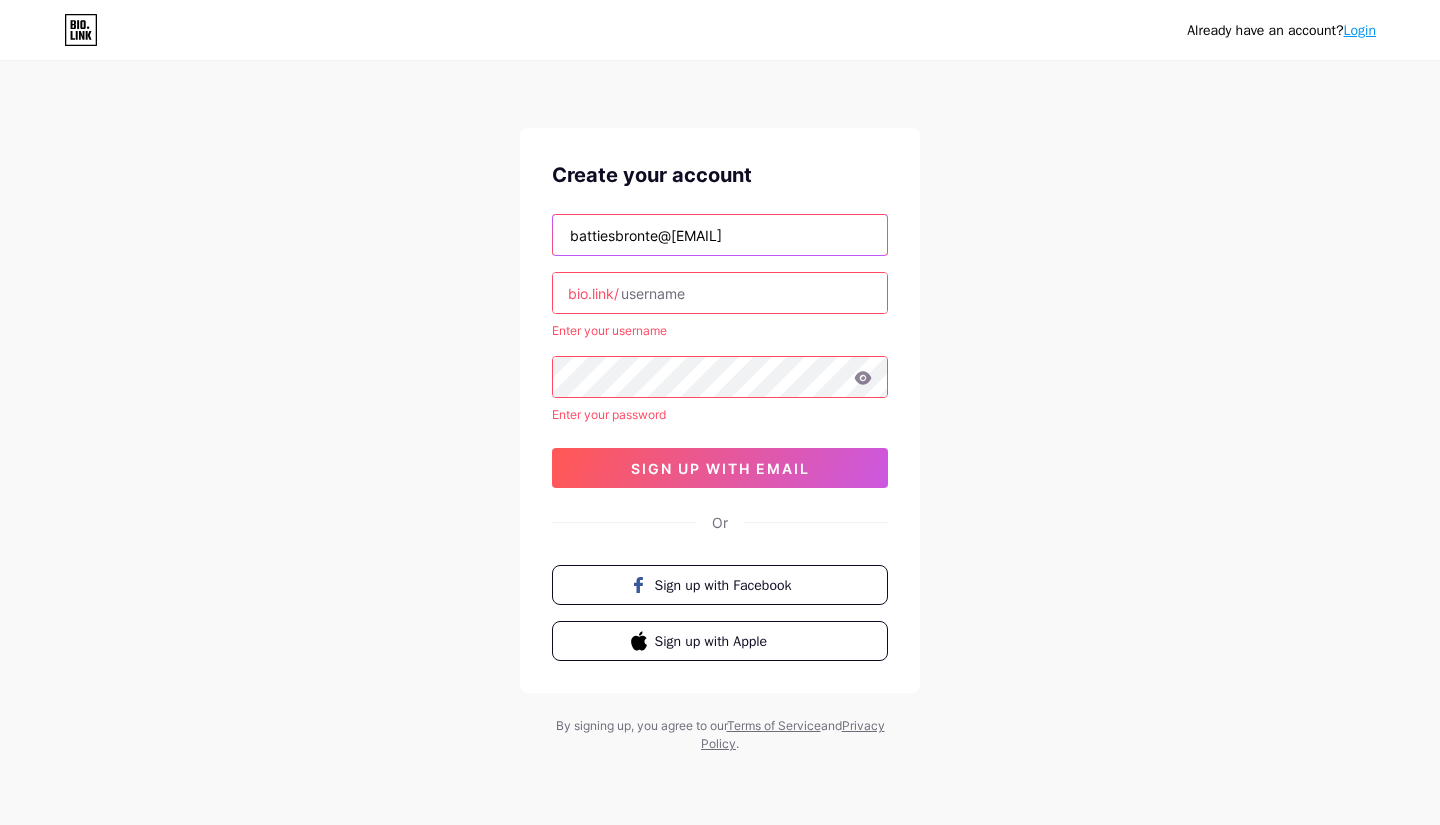type on "battiesbronte@[EMAIL]" 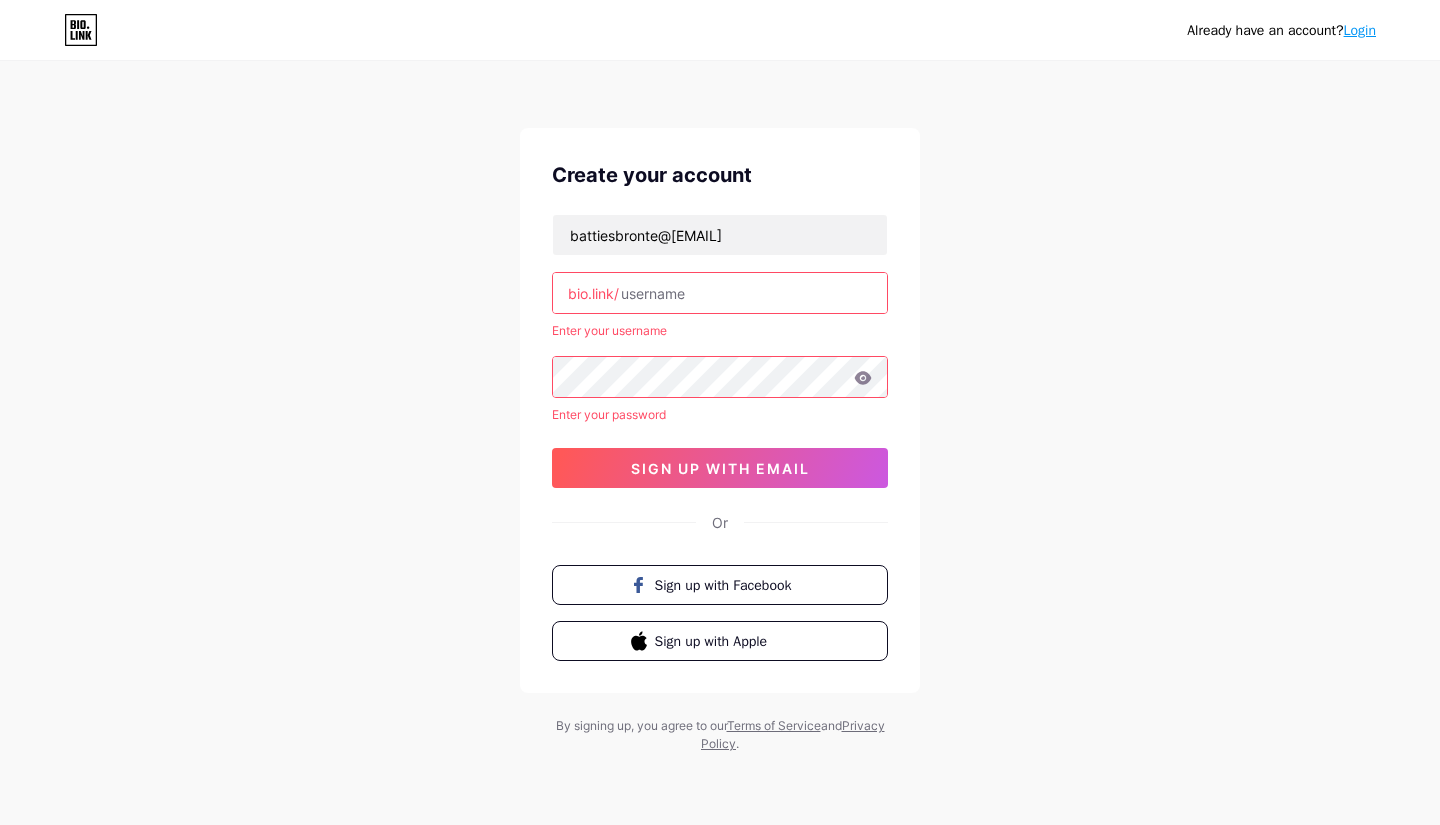 click at bounding box center [720, 293] 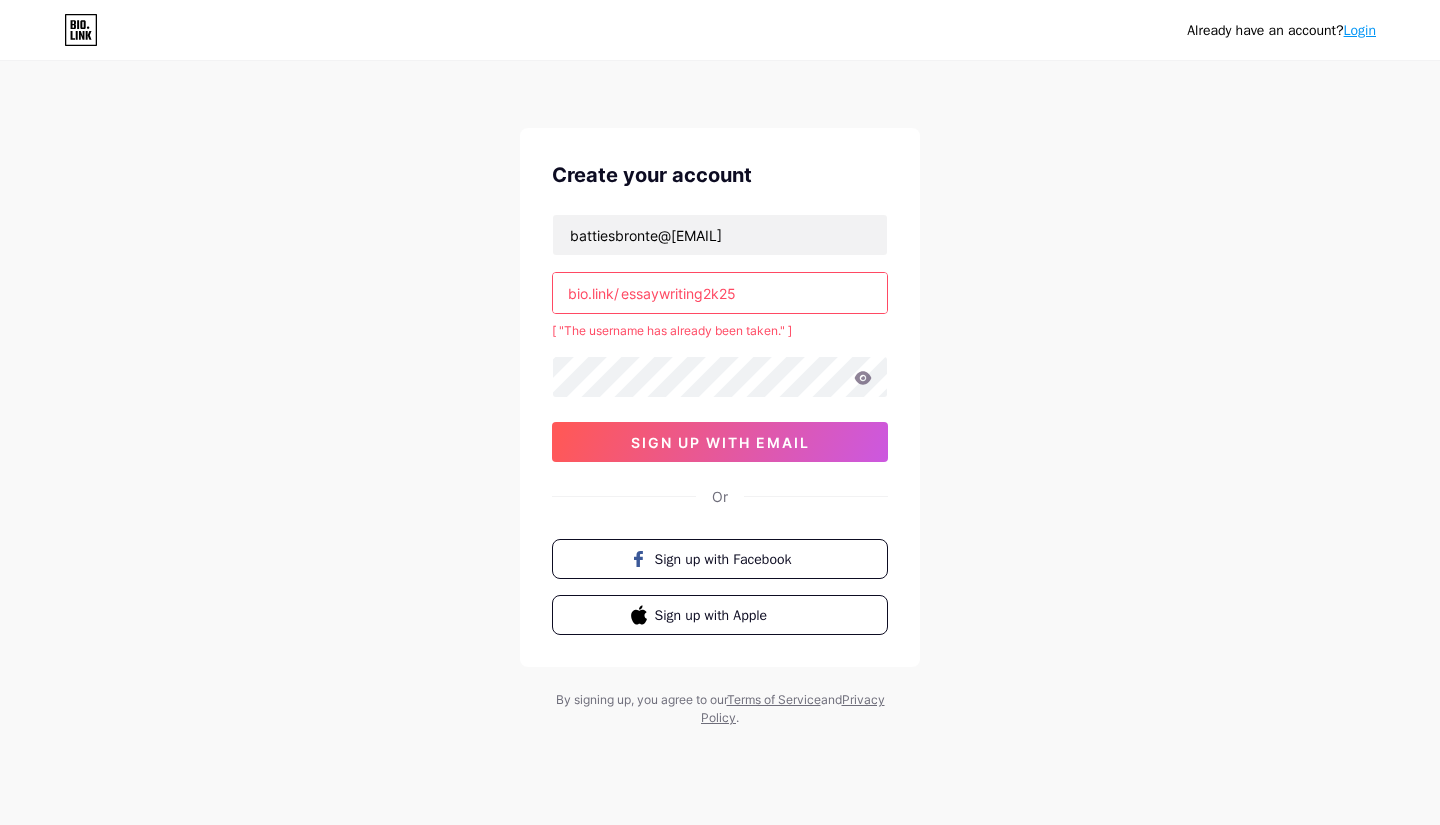 click on "essaywriting2k25" at bounding box center [720, 293] 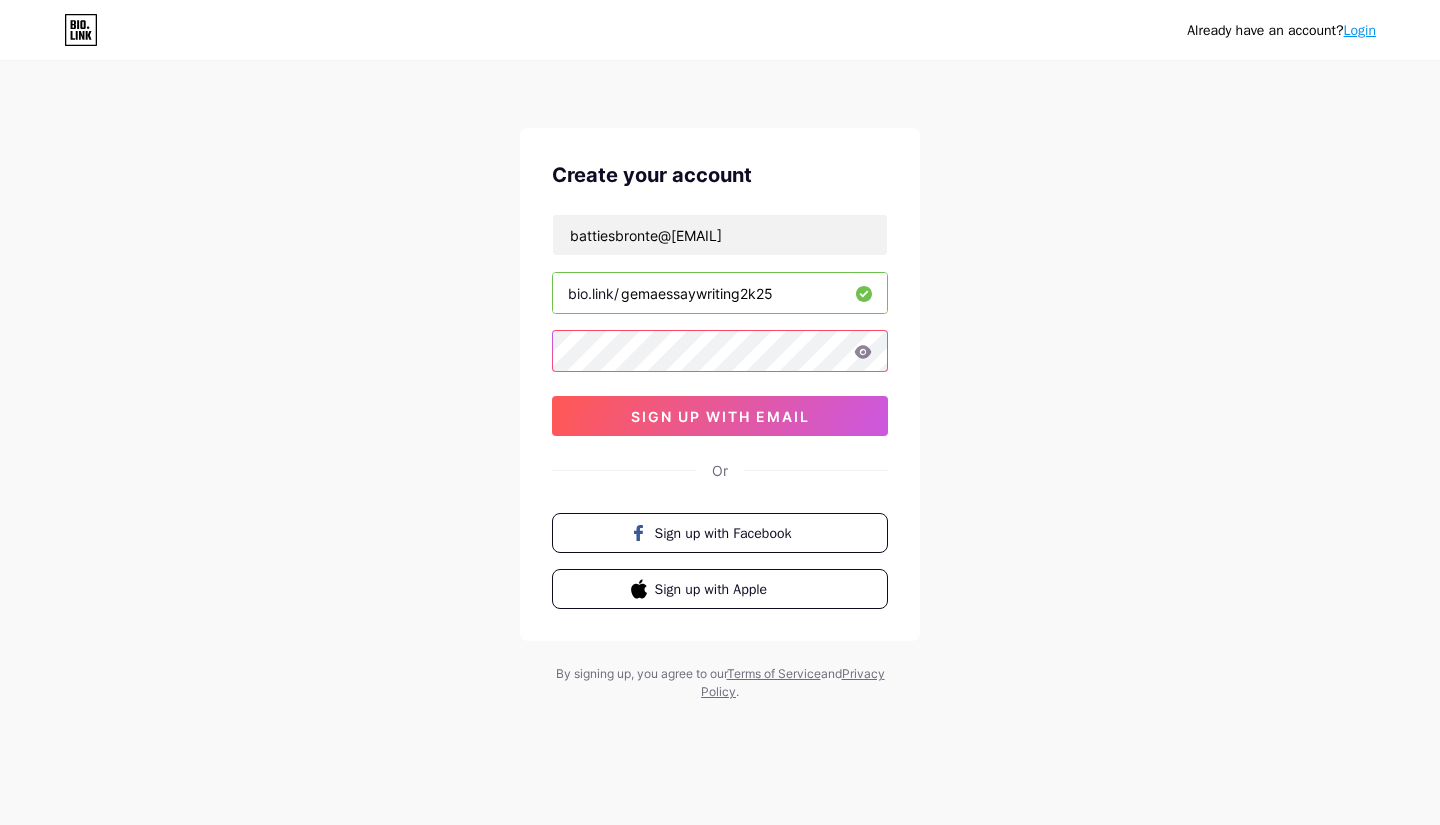 click on "Already have an account?  Login   Create your account     battiesbronte@[EMAIL]     bio.link/   gemaessaywriting2k25                 [LONG_STRING]     sign up with email         Or" at bounding box center [720, 382] 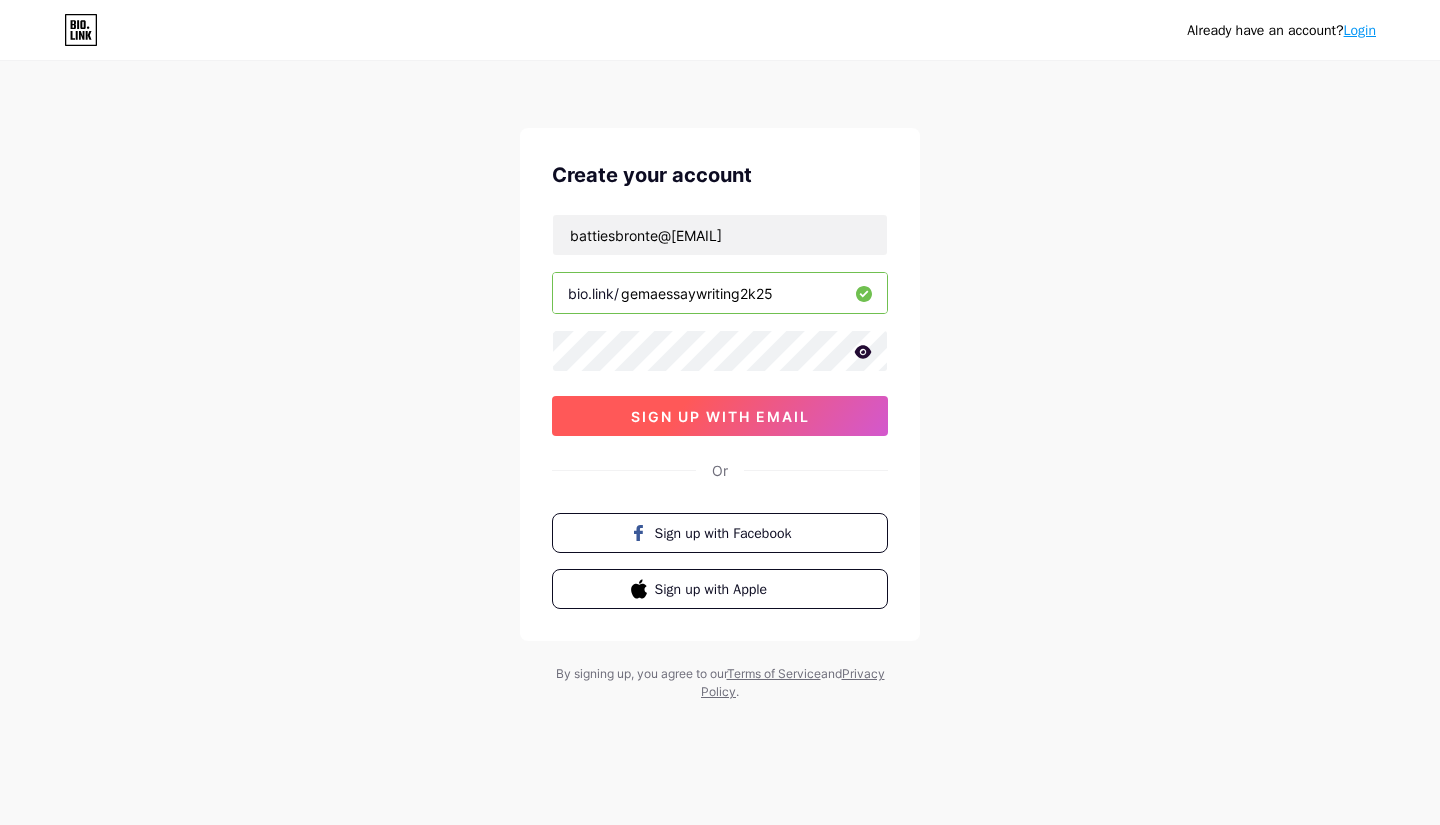 click on "sign up with email" at bounding box center [720, 416] 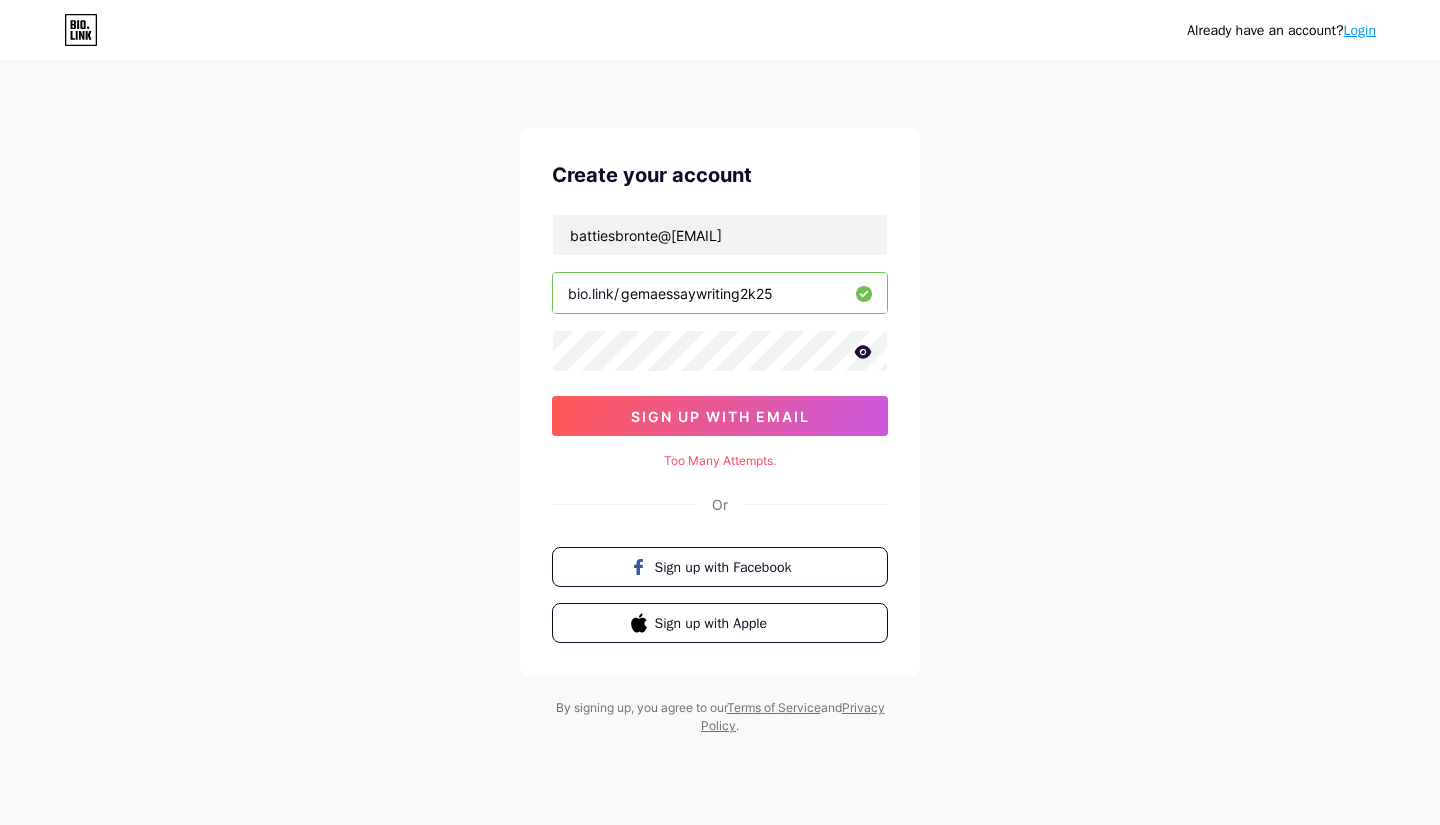 click on "gemaessaywriting2k25" at bounding box center (720, 293) 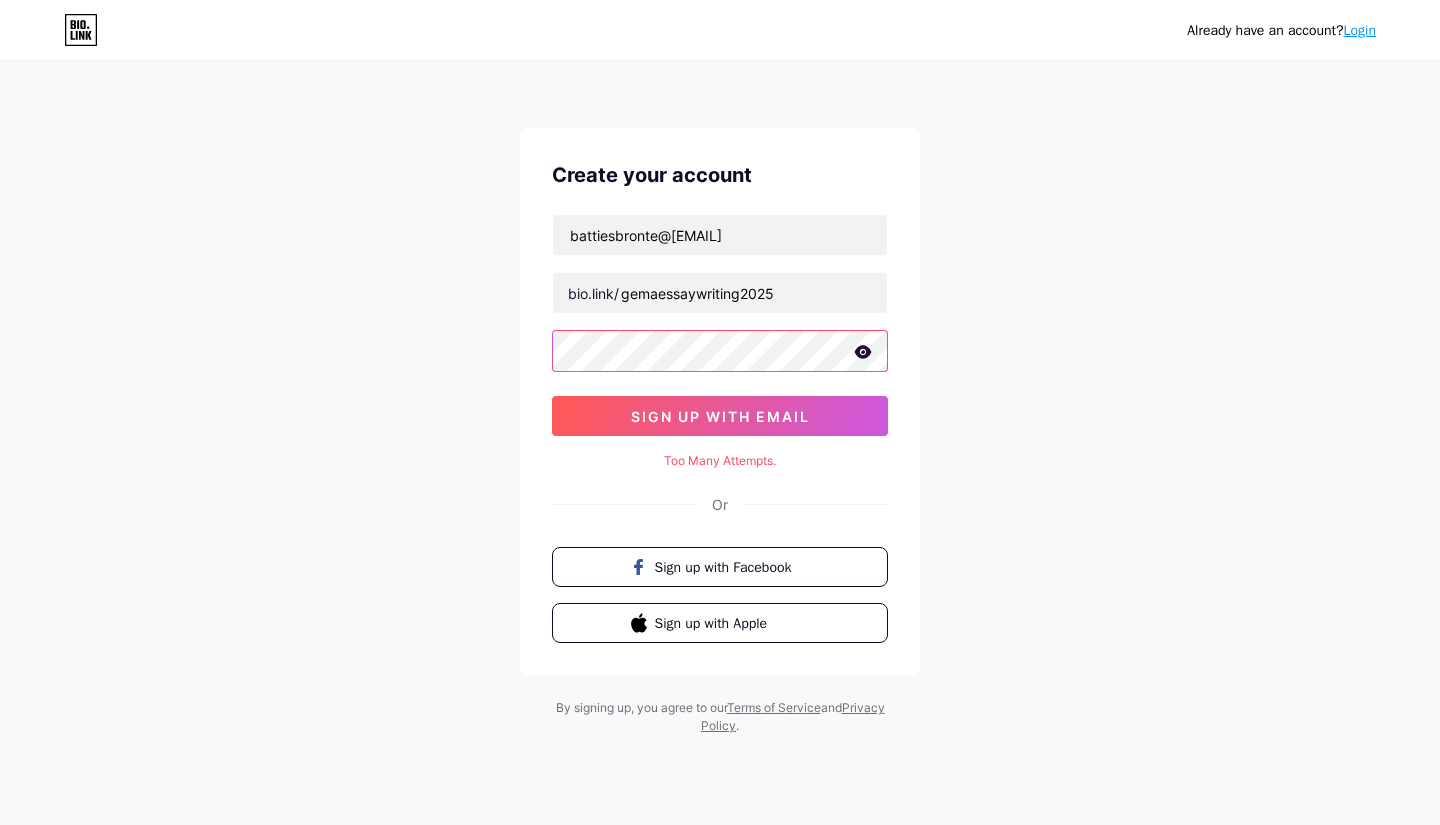 click on "Create your account     battiesbronte@[EMAIL]     bio.link/   gemaessaywriting2025                 [LONG_STRING]     sign up with email     Too Many Attempts.     Or       Sign up with Facebook" at bounding box center (720, 401) 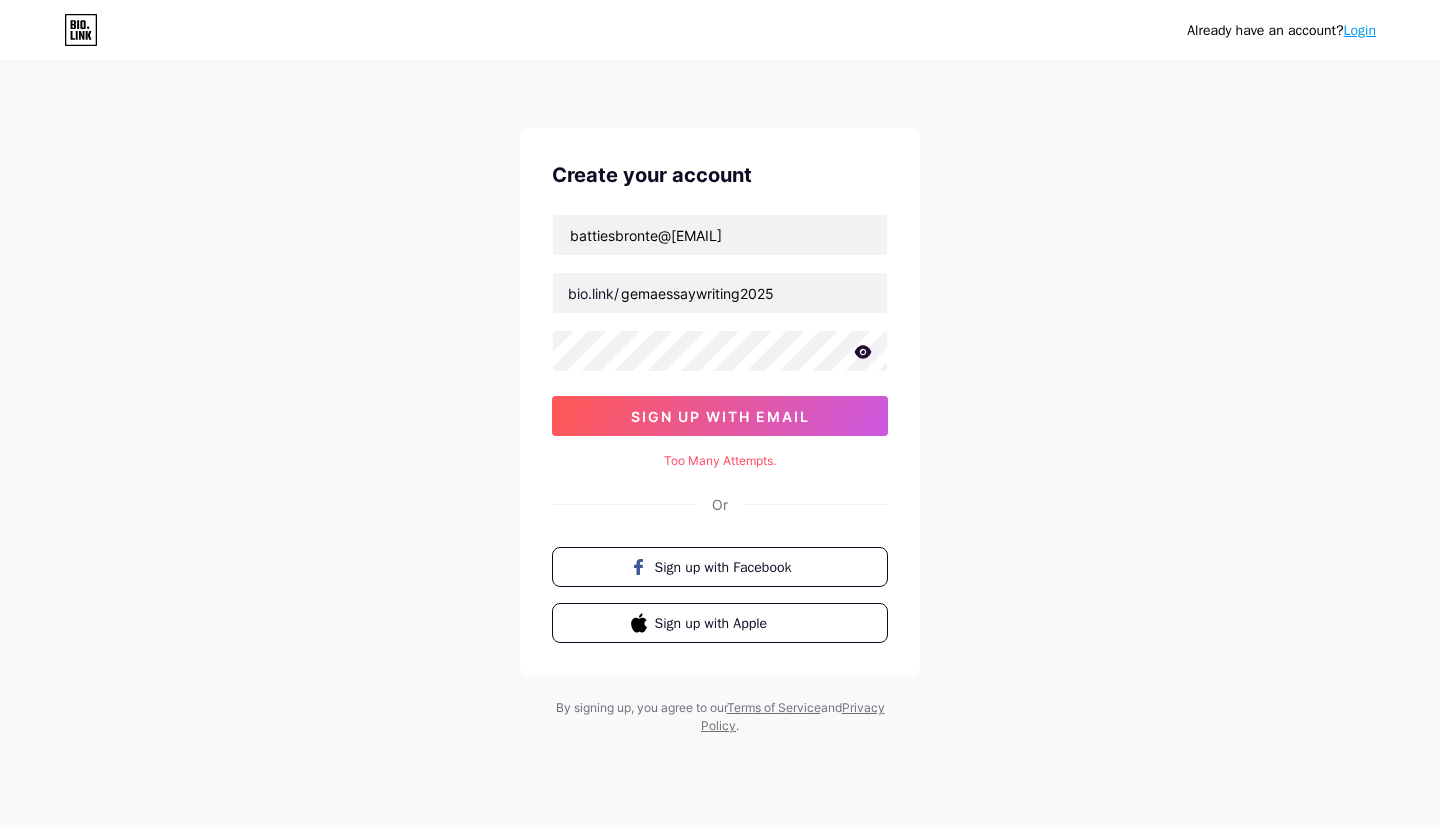 click 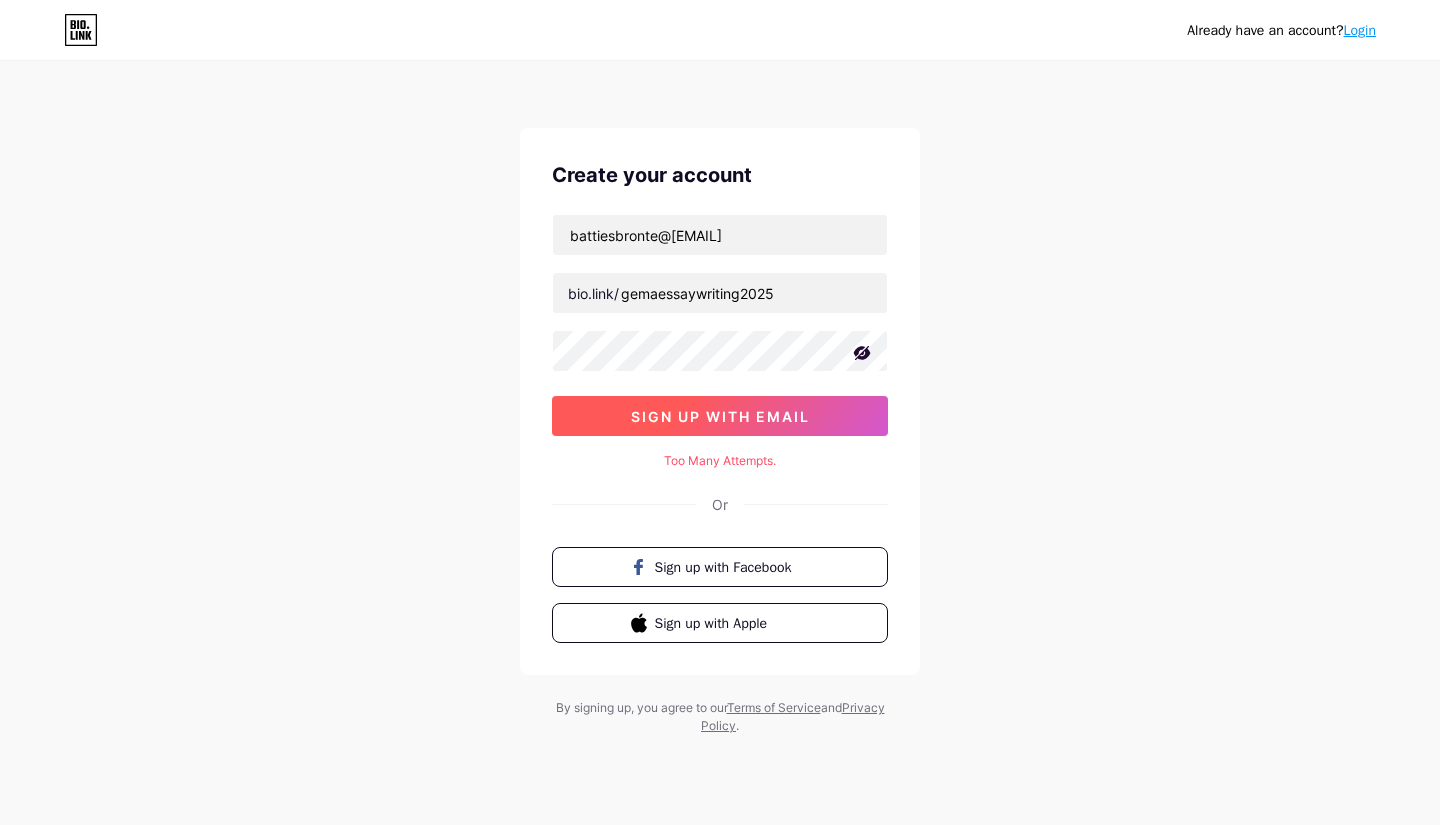 click on "sign up with email" at bounding box center [720, 416] 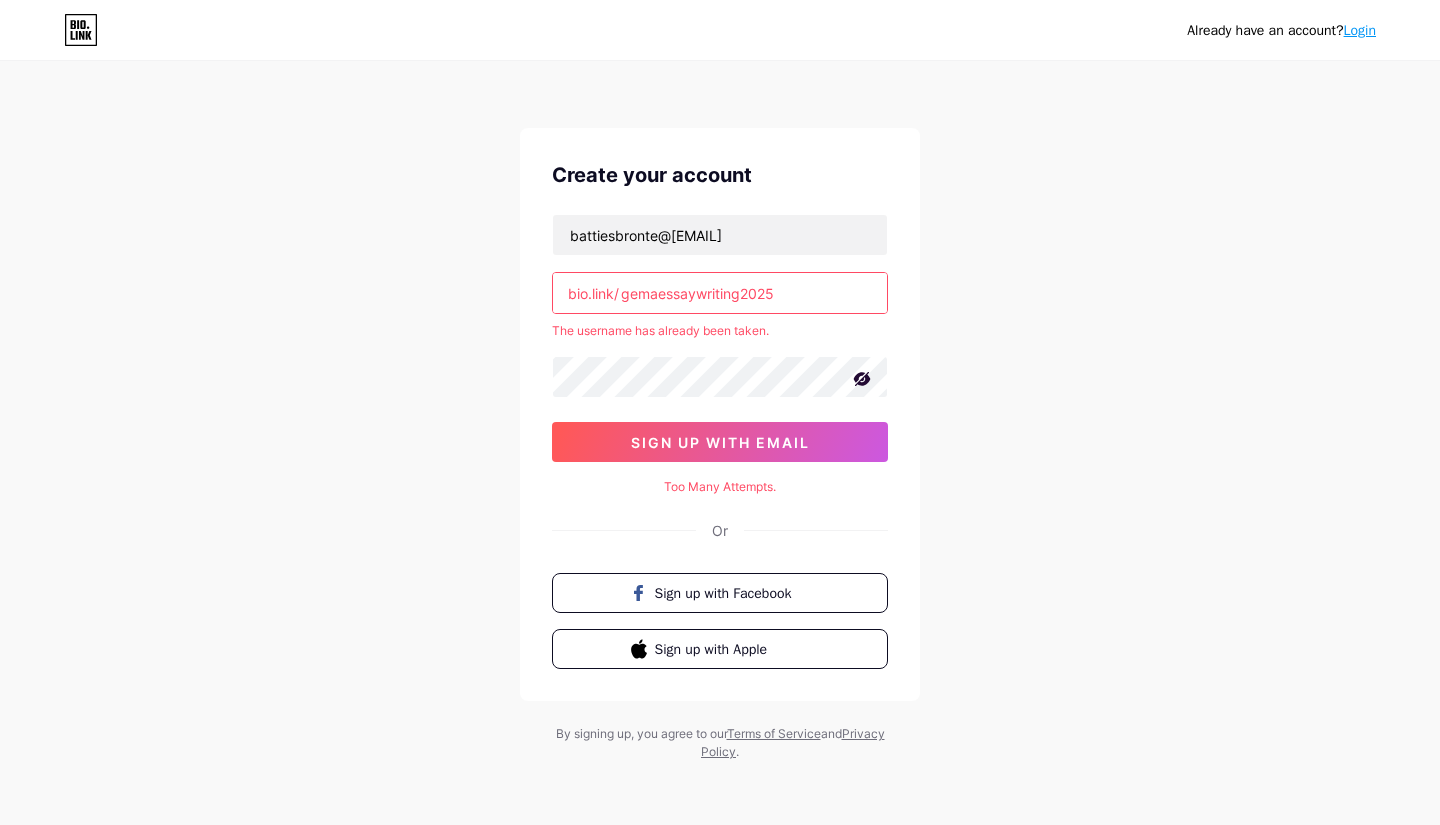 click on "gemaessaywriting2025" at bounding box center (720, 293) 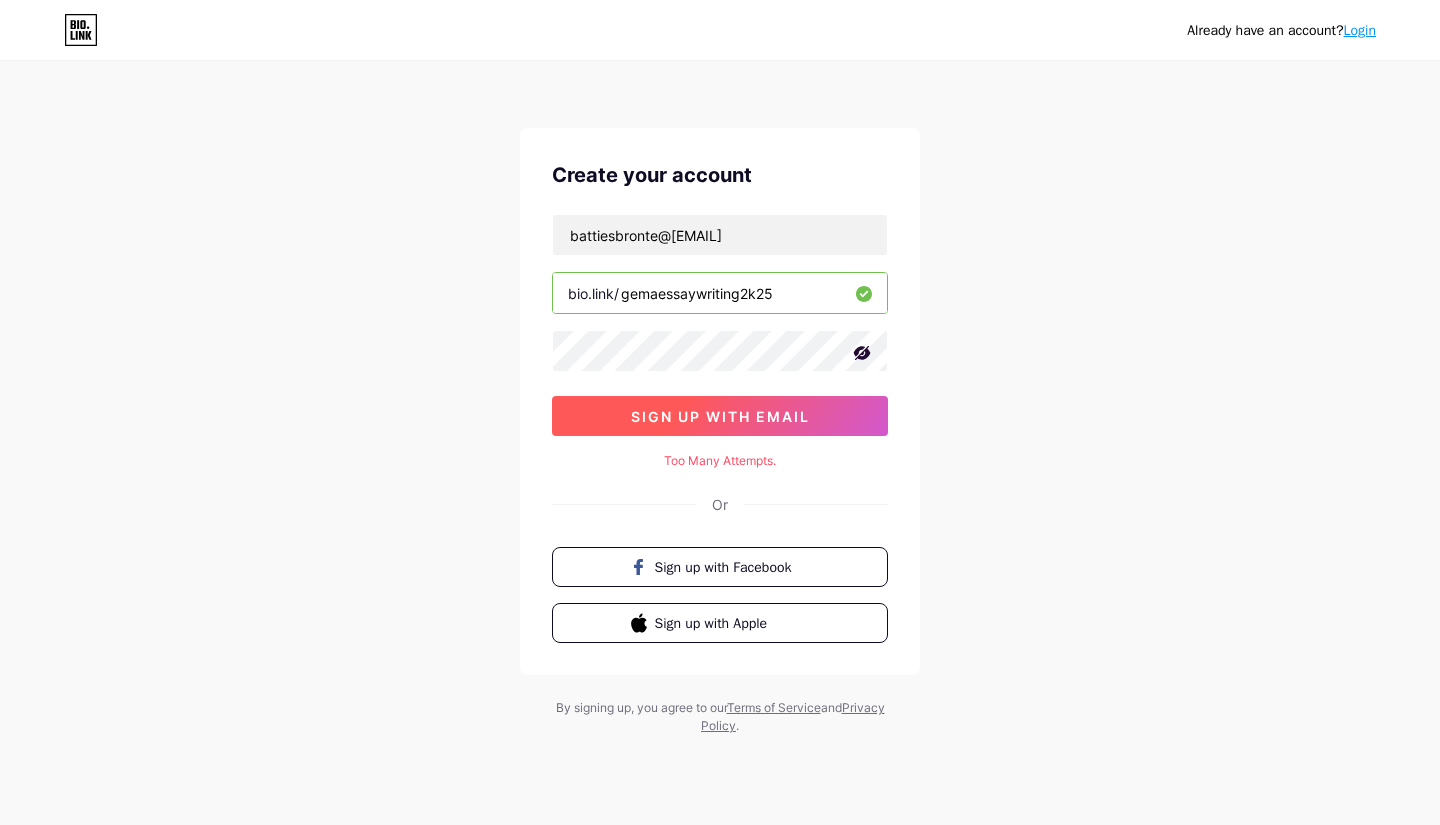 type on "gemaessaywriting2k25" 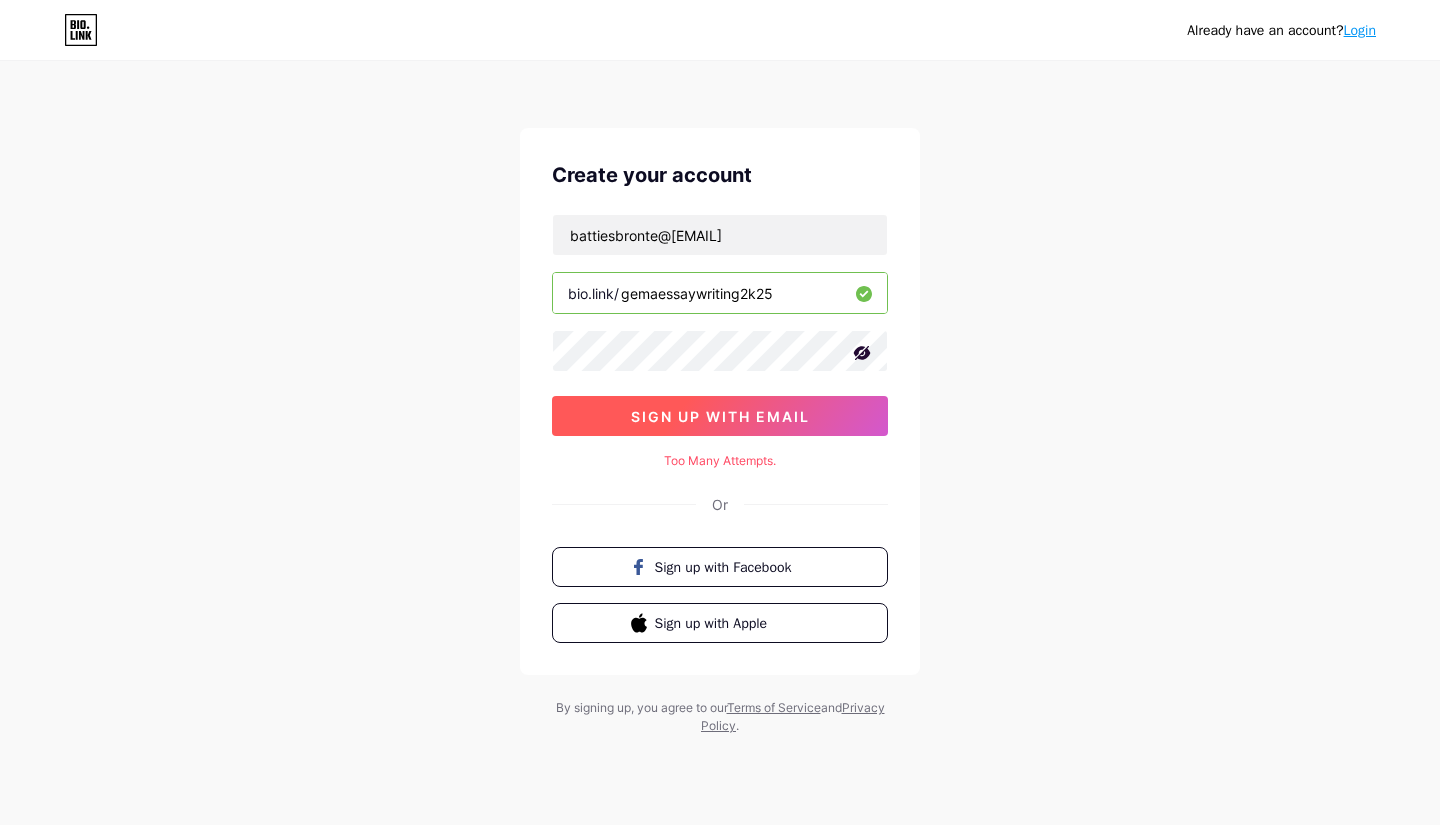 click on "sign up with email" at bounding box center (720, 416) 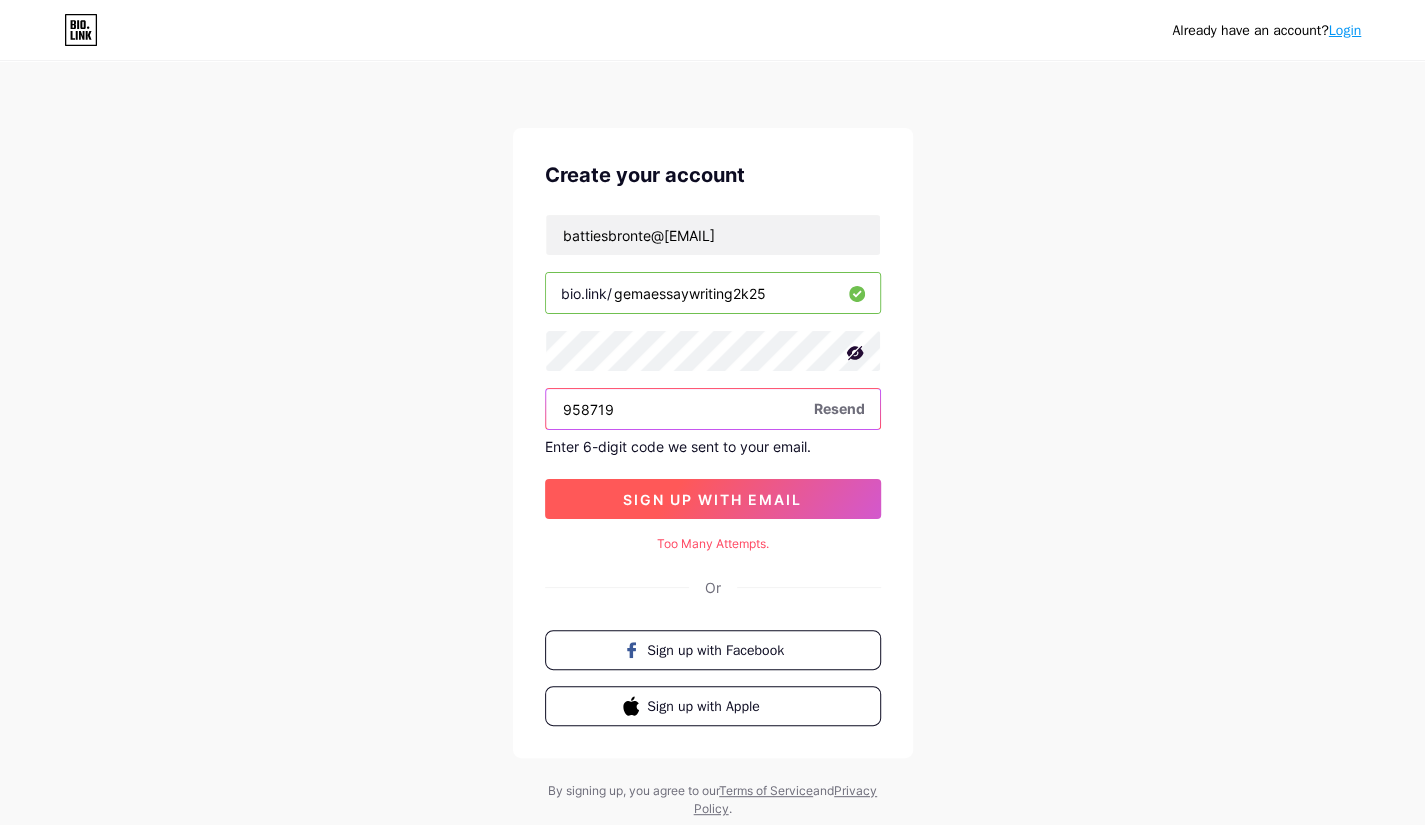 type on "958719" 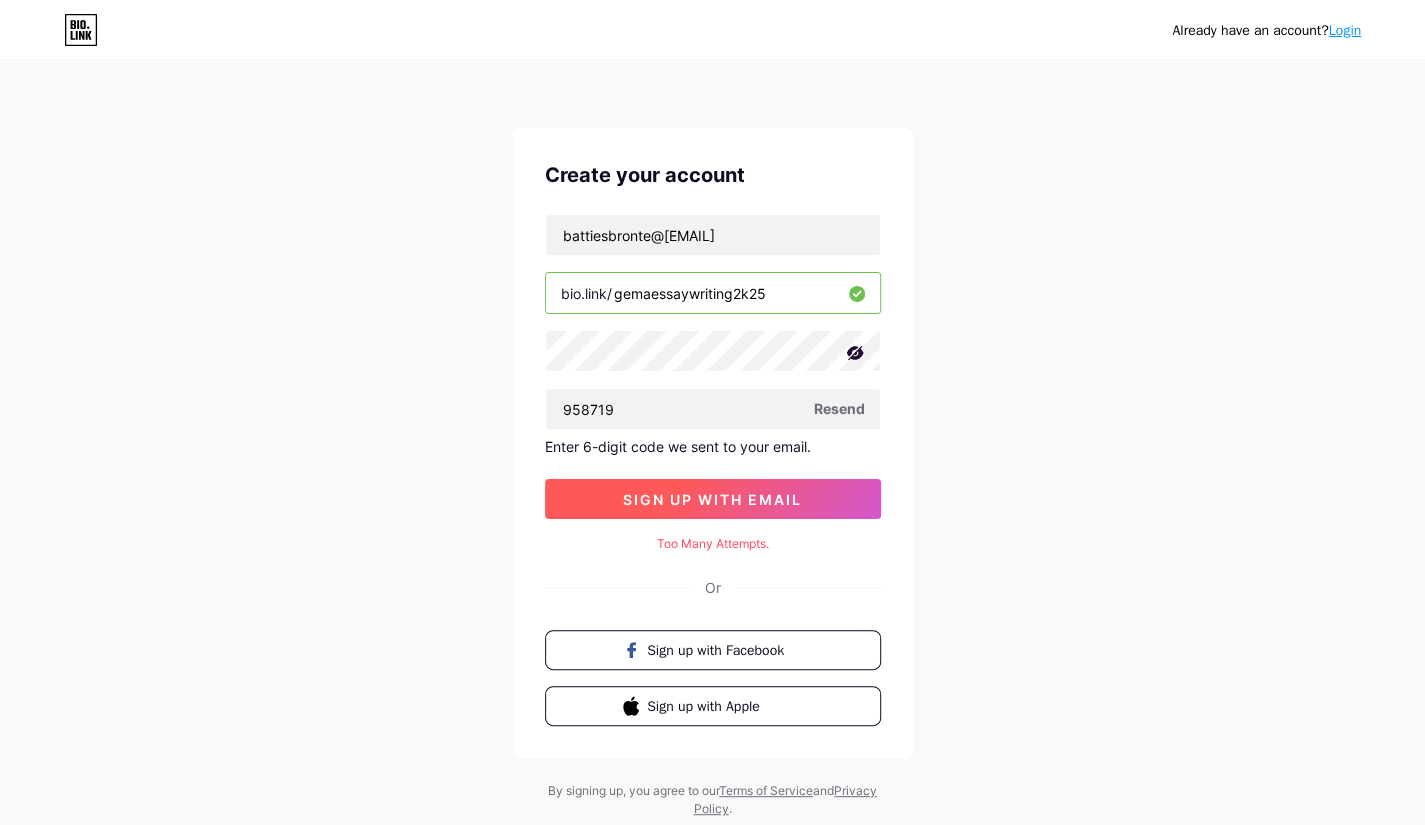 click on "sign up with email" at bounding box center (712, 499) 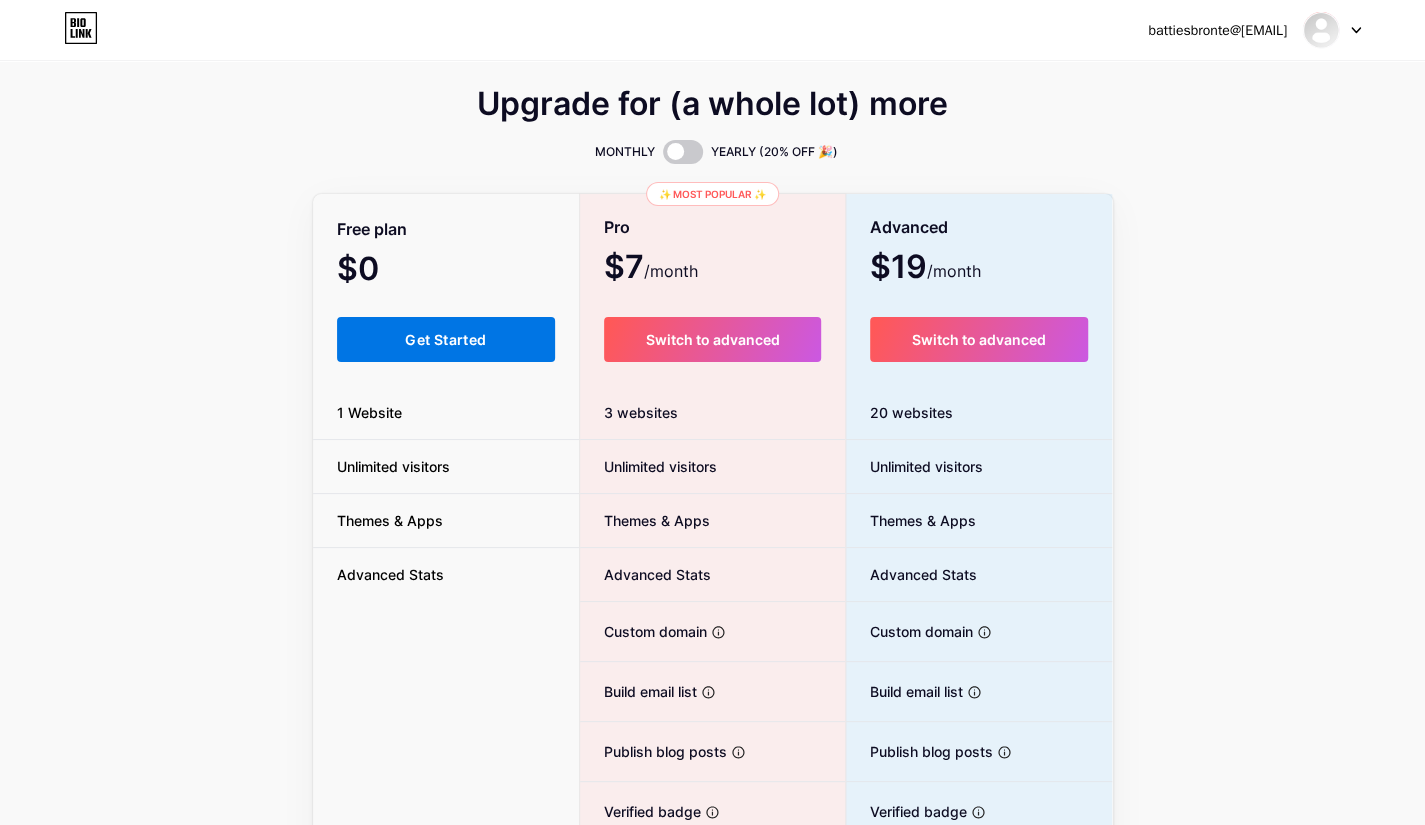 click on "Get Started" at bounding box center [446, 339] 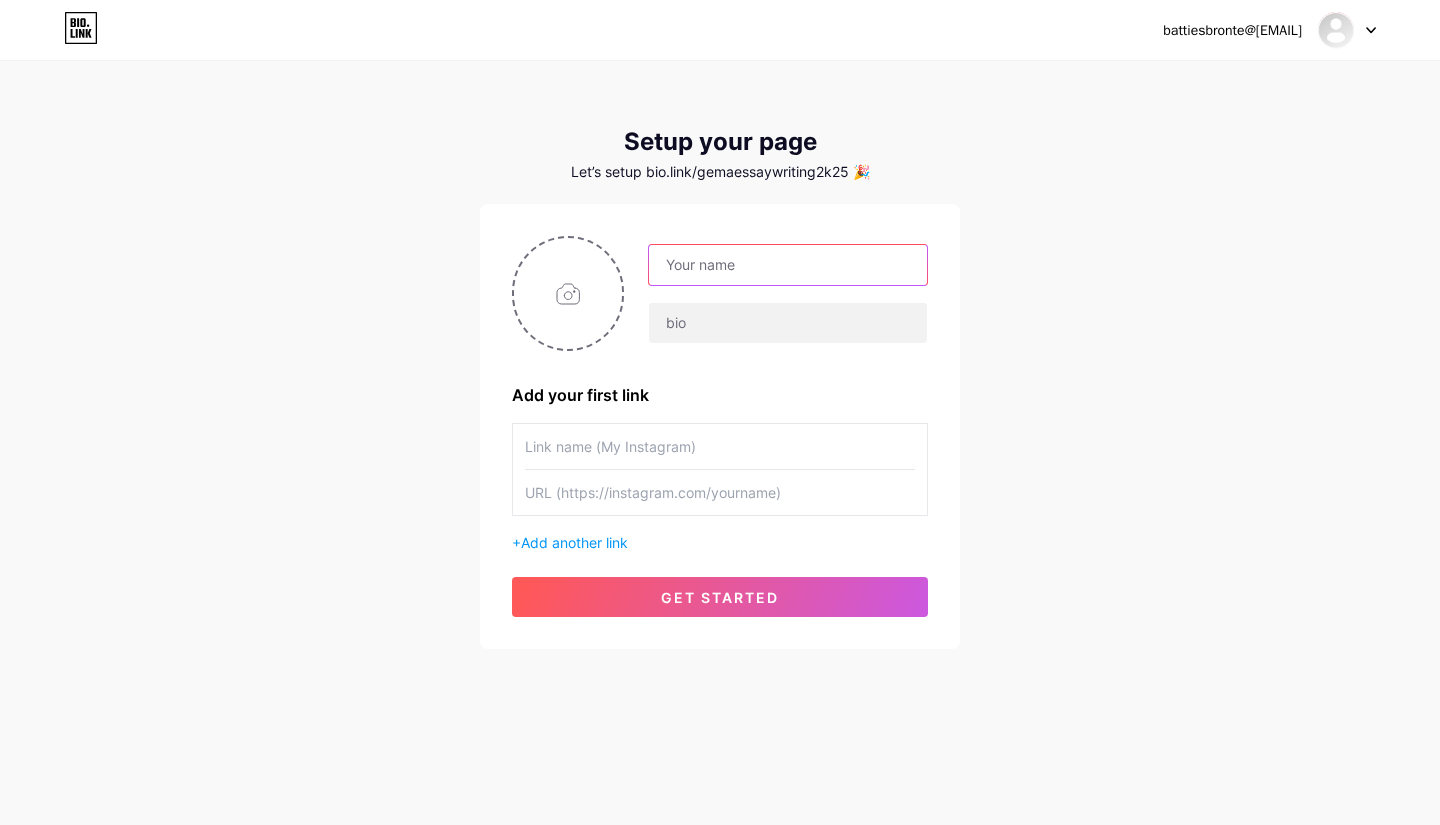 click at bounding box center [788, 265] 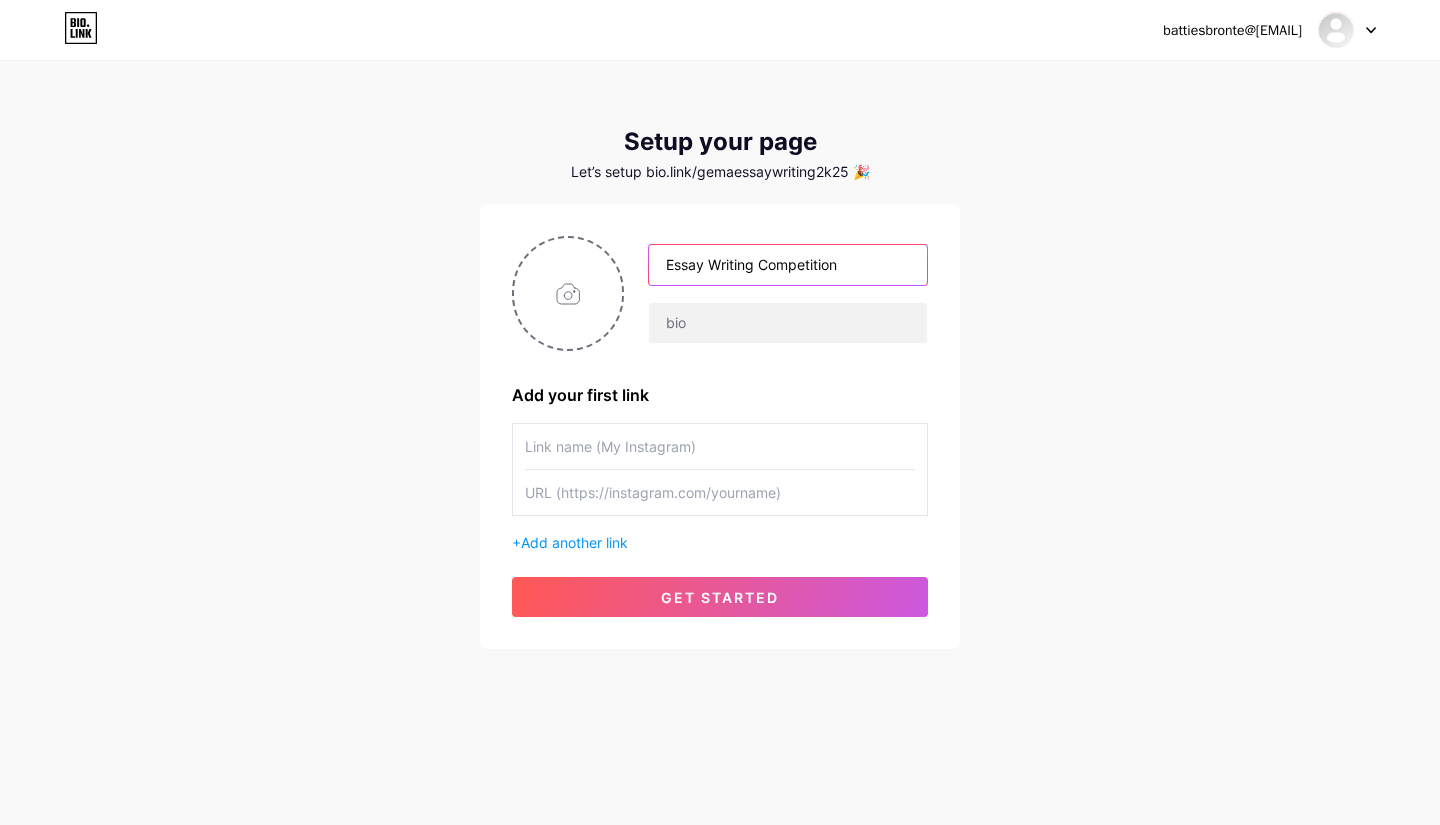 type on "Essay Writing Competition" 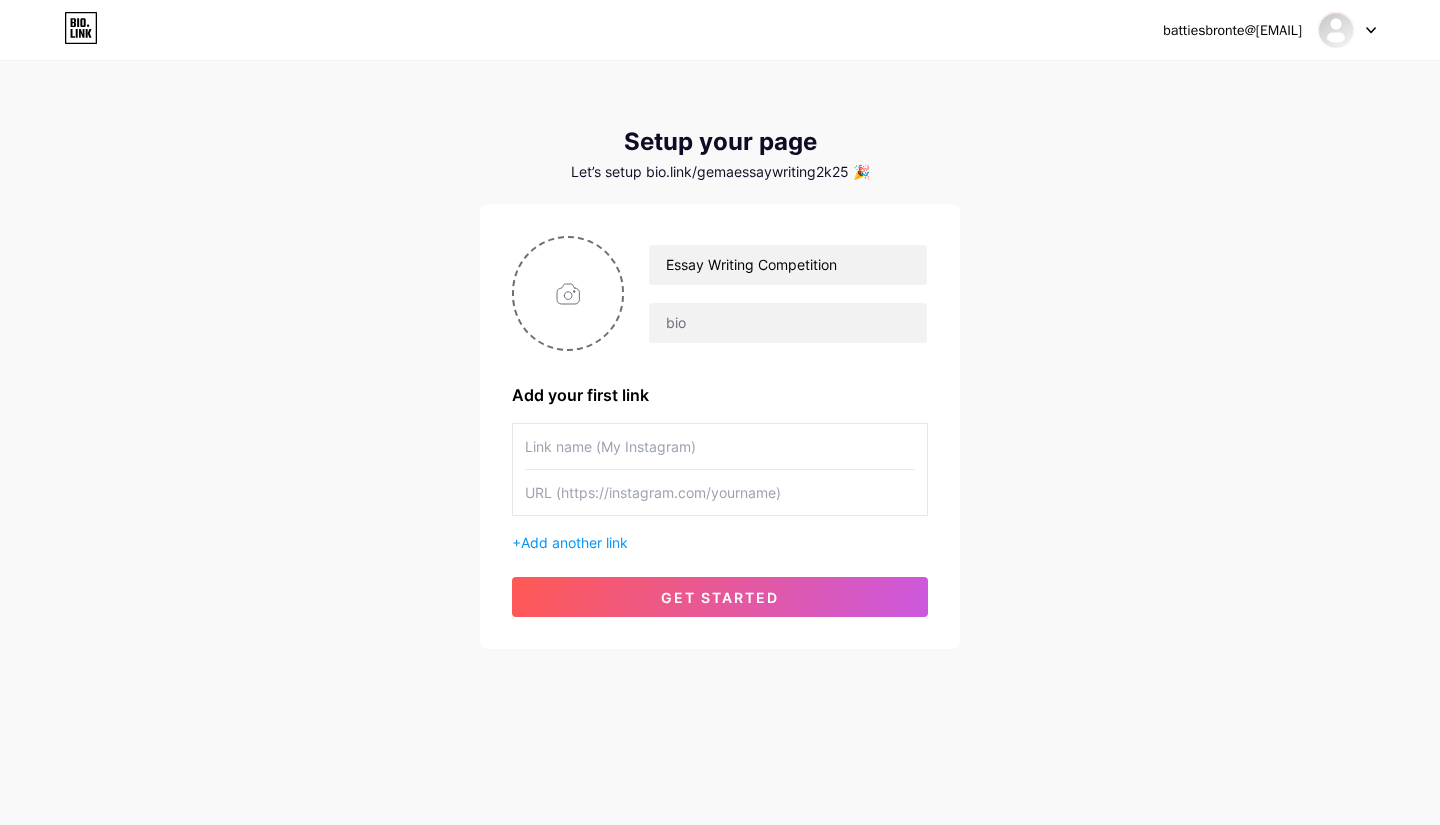 click at bounding box center [720, 446] 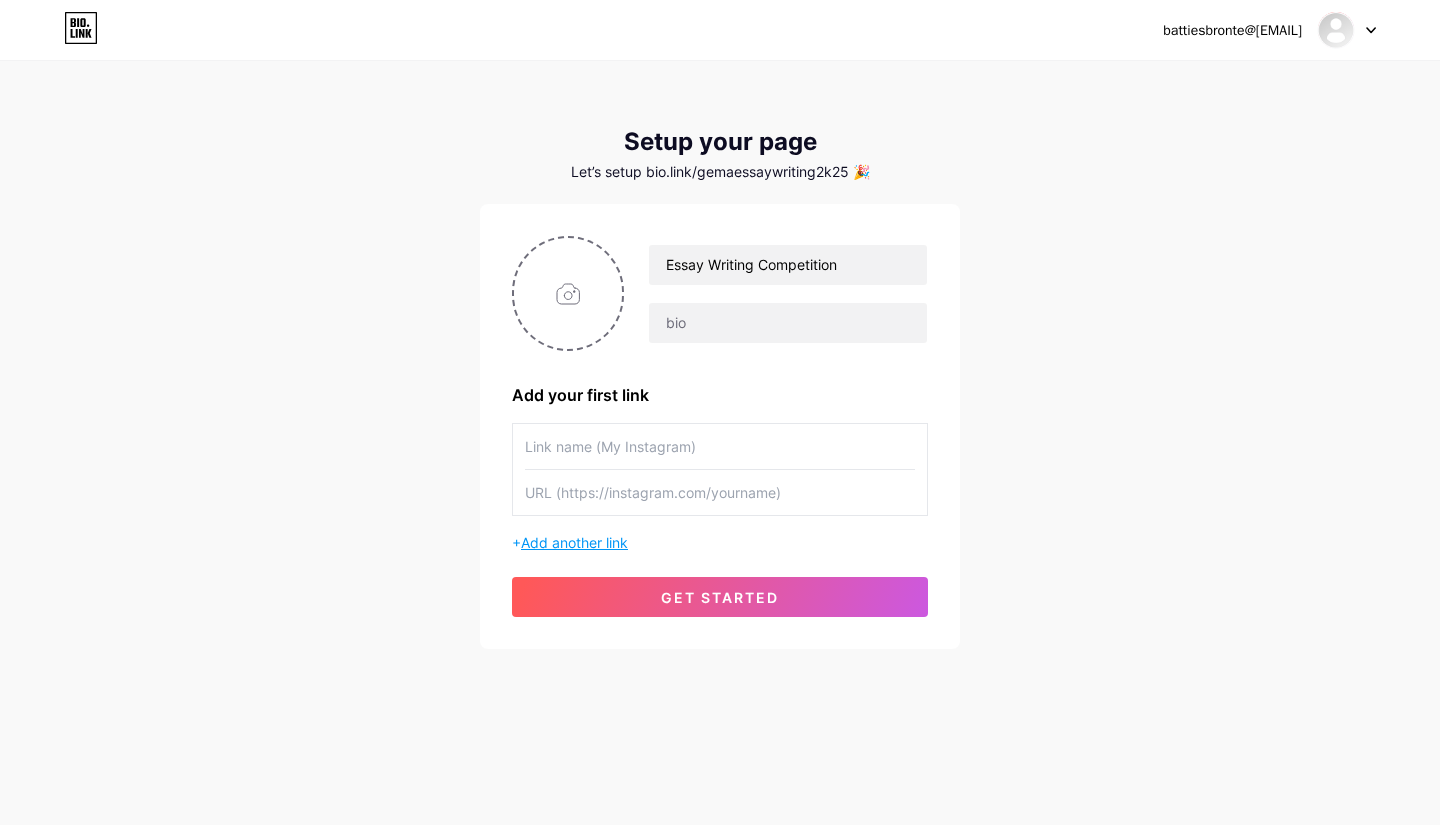 click on "Add another link" at bounding box center [574, 542] 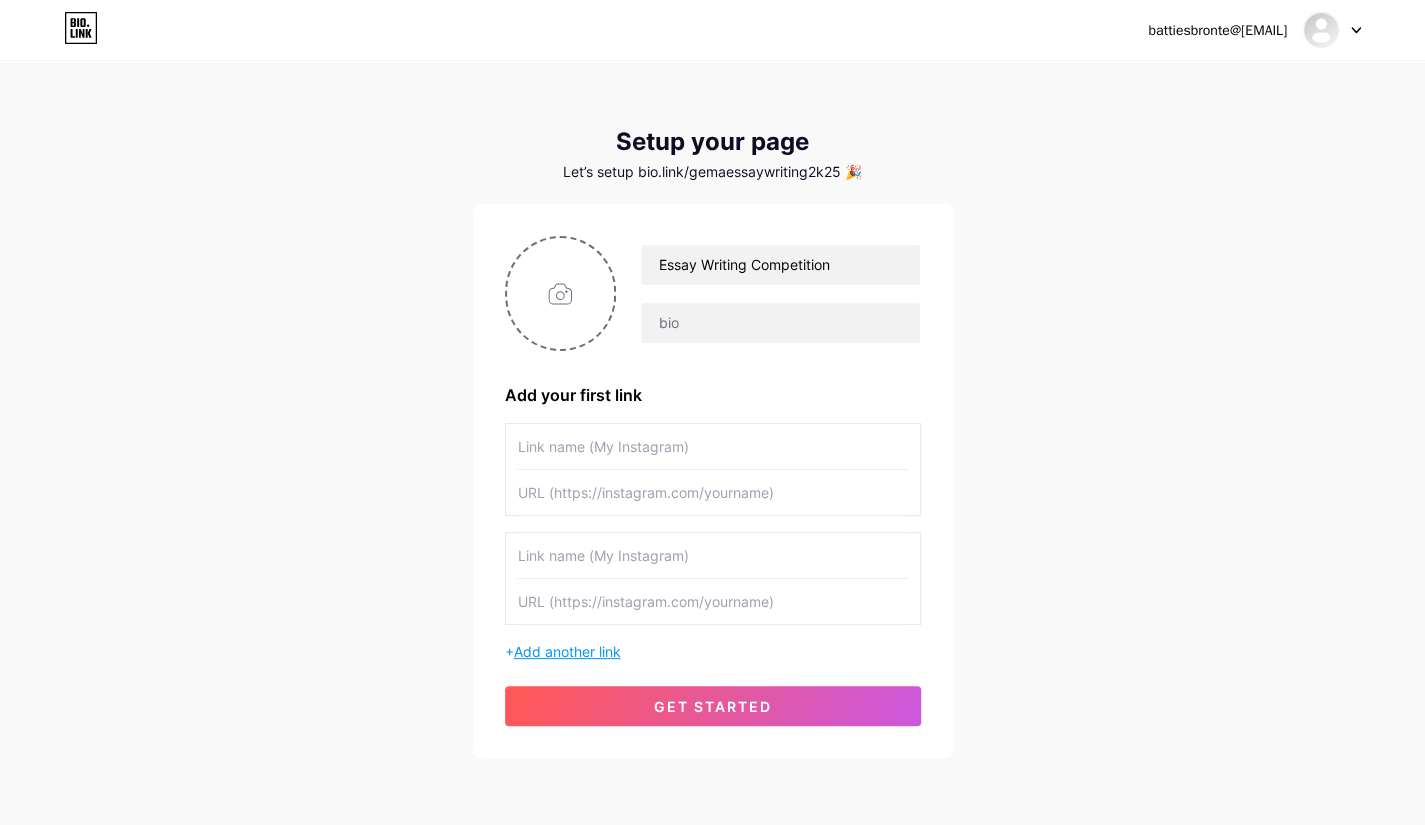 click on "Add another link" at bounding box center (567, 651) 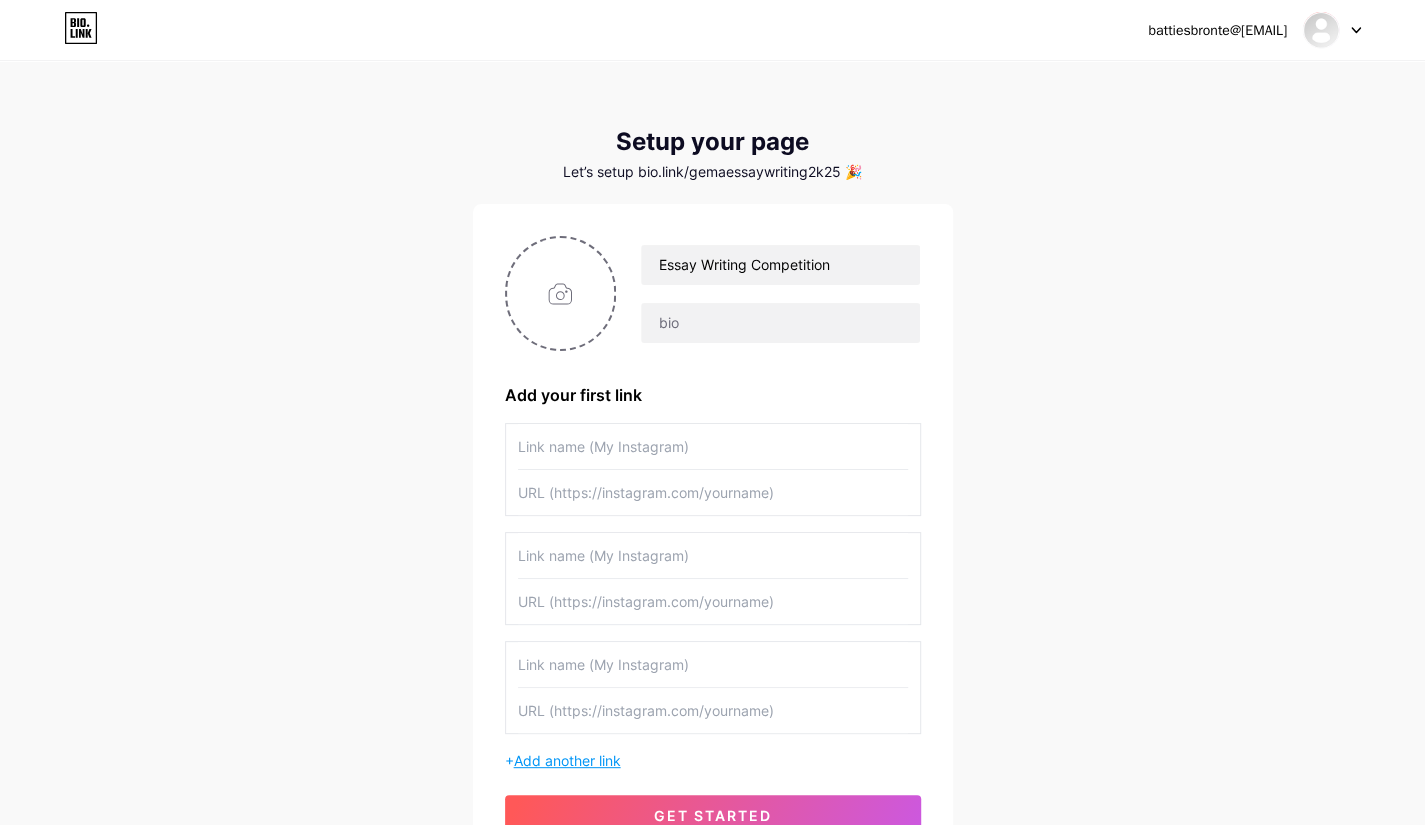 click on "Add another link" at bounding box center (567, 760) 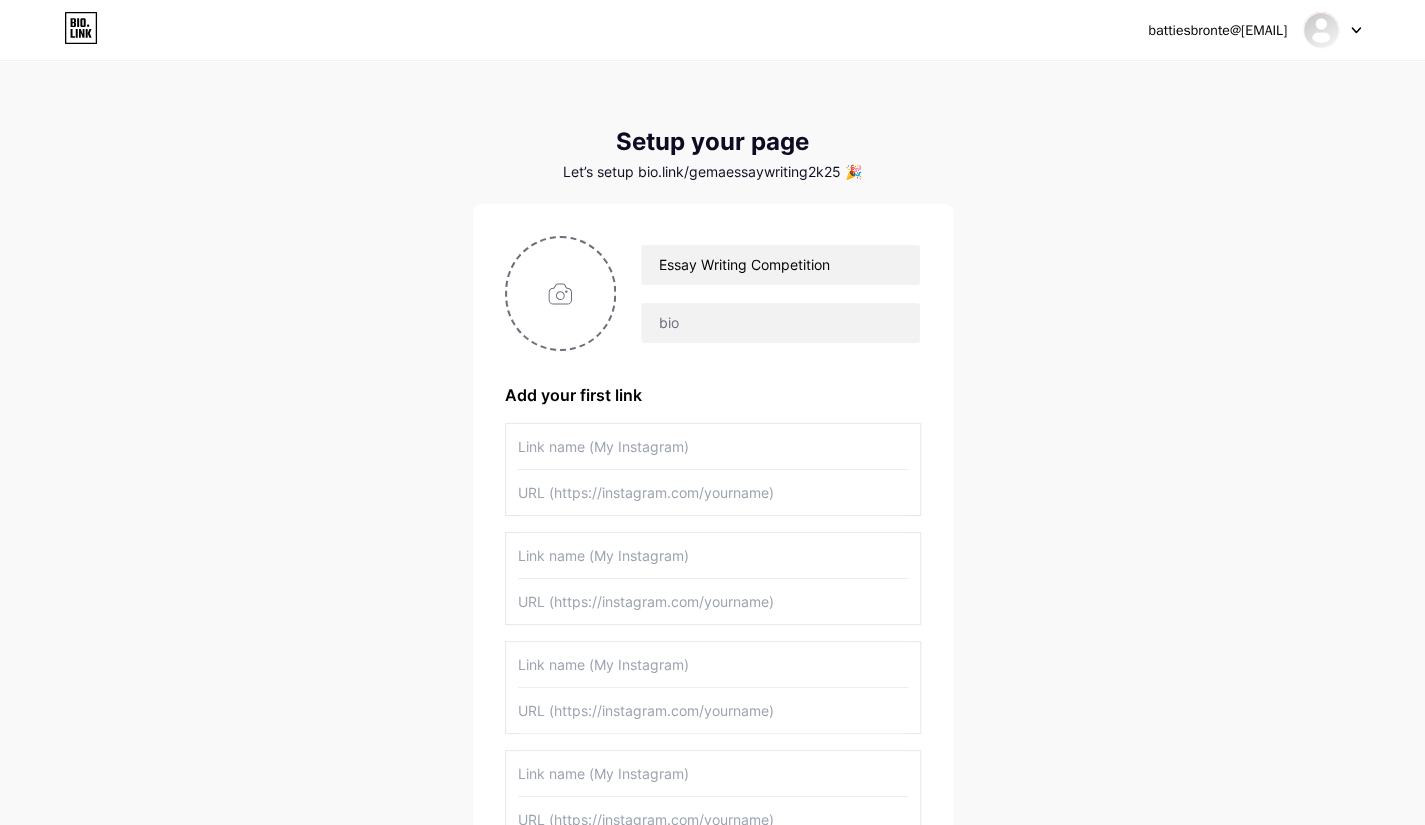 click at bounding box center [713, 446] 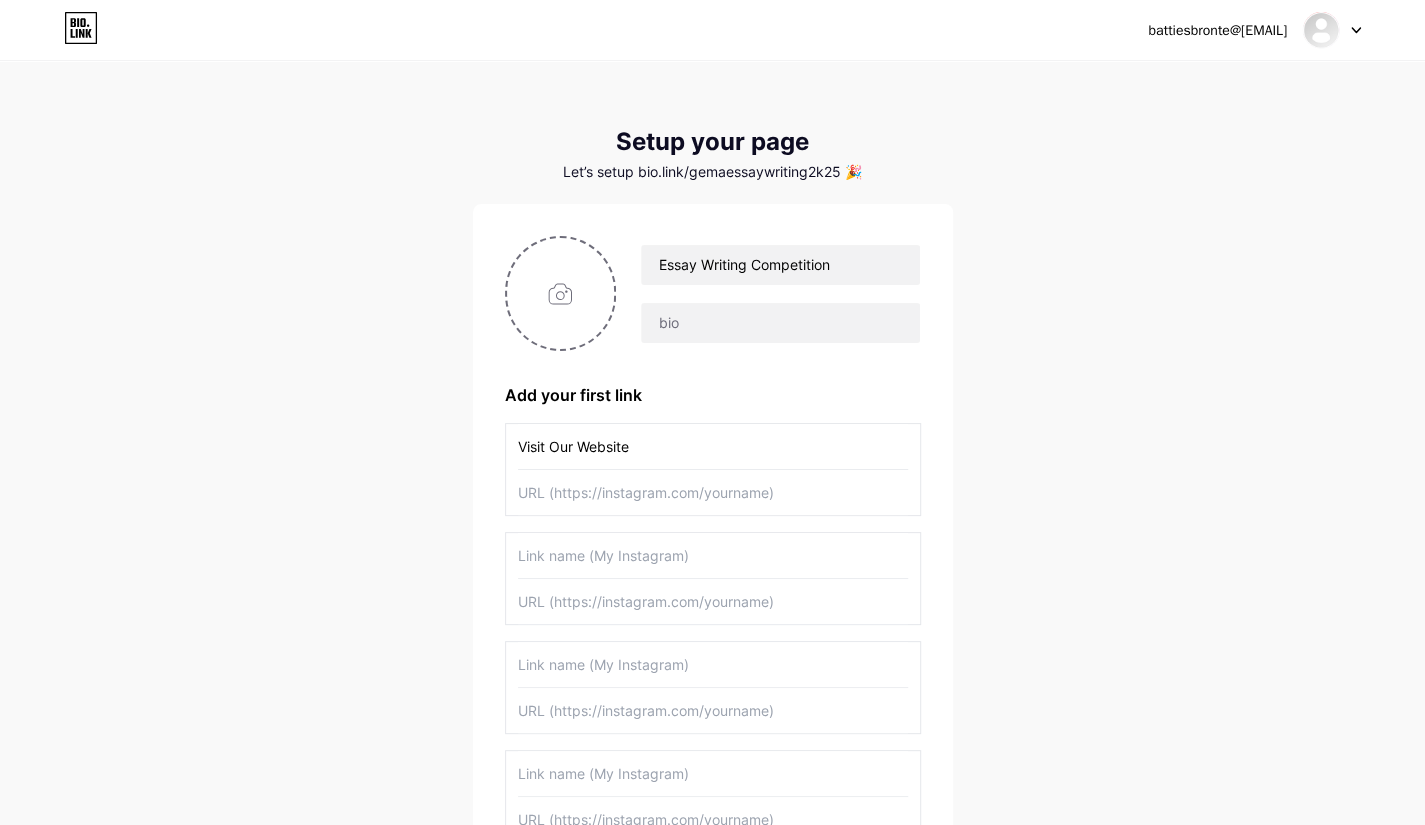 type on "Visit Our Website" 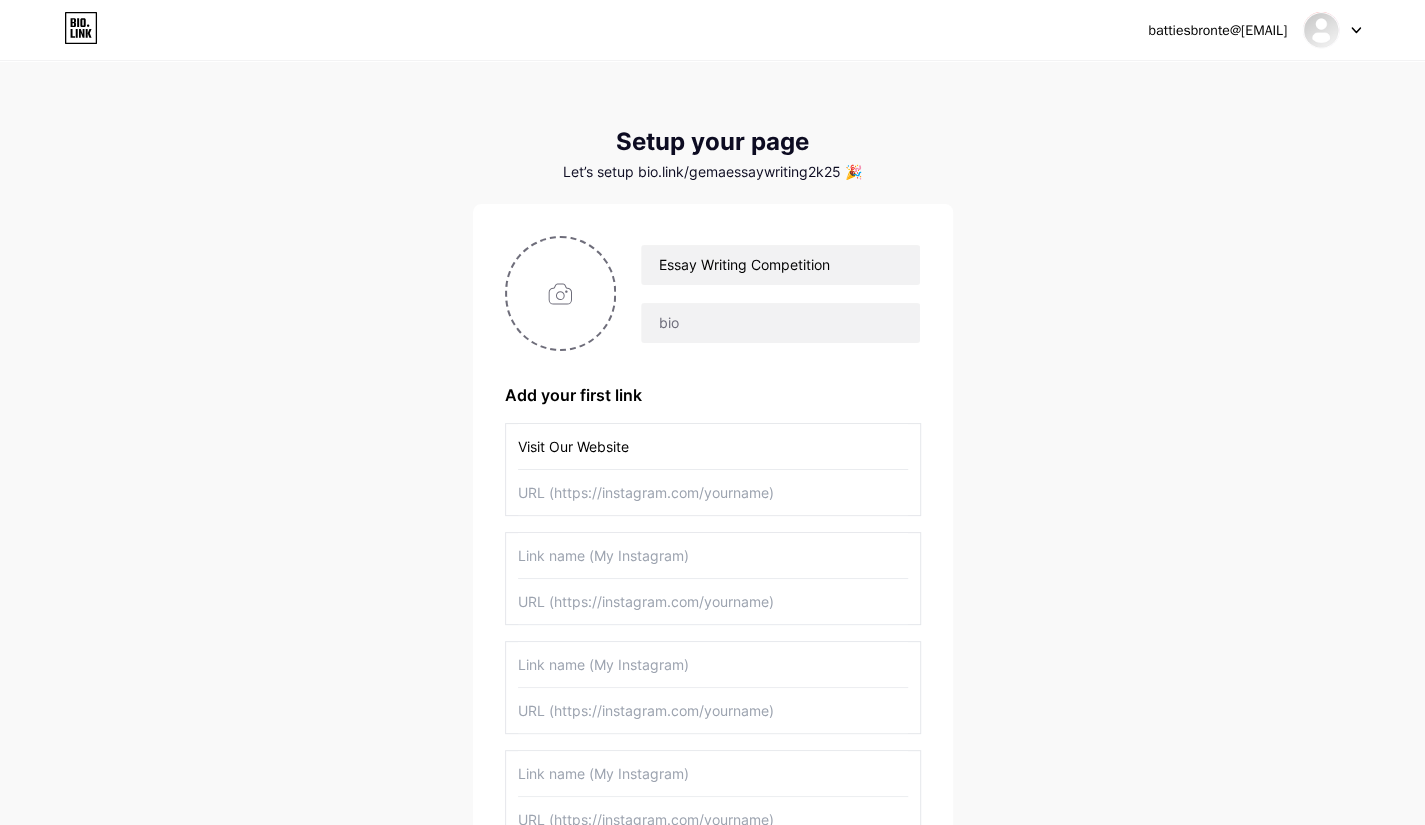 click at bounding box center (713, 492) 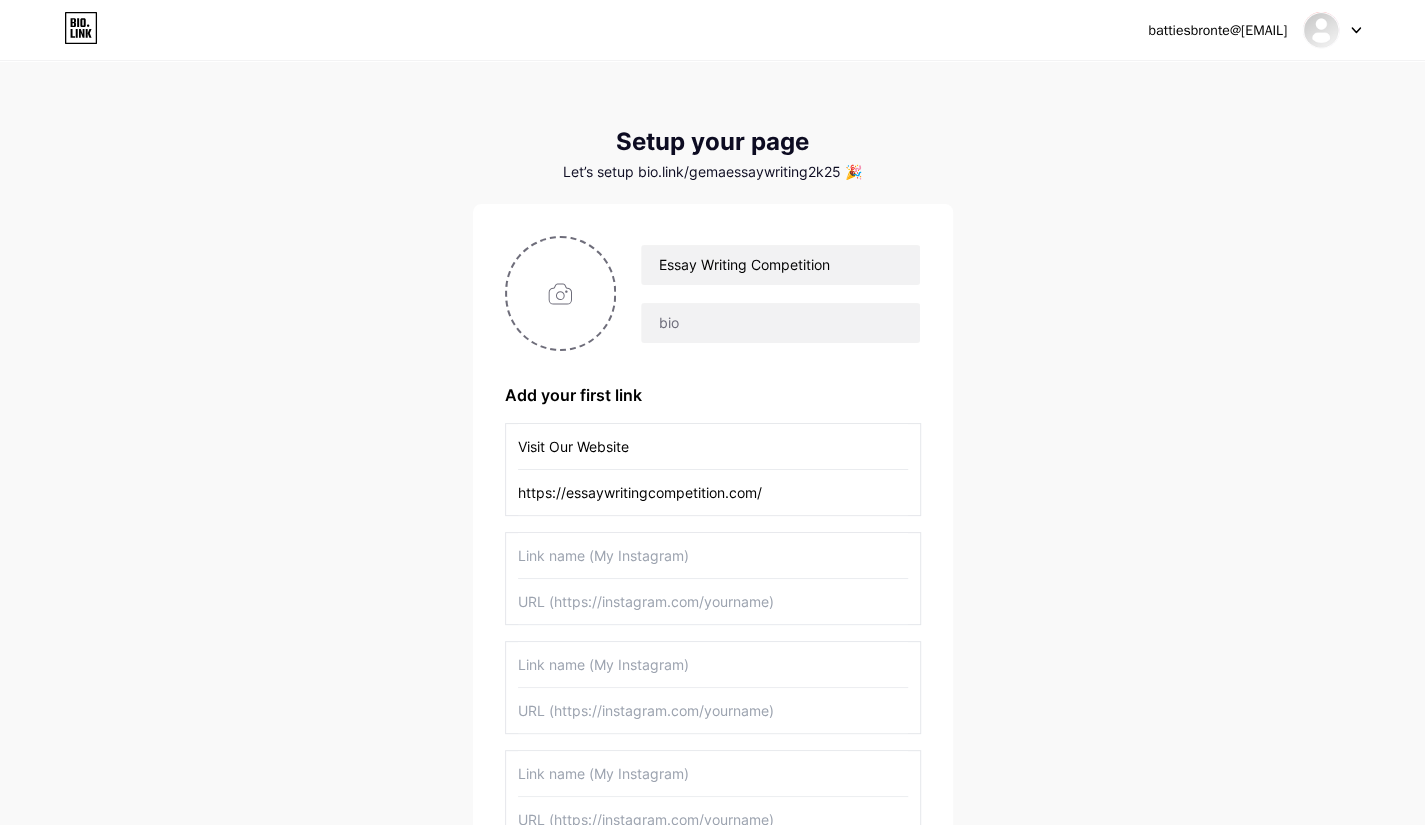 type on "https://essaywritingcompetition.com/" 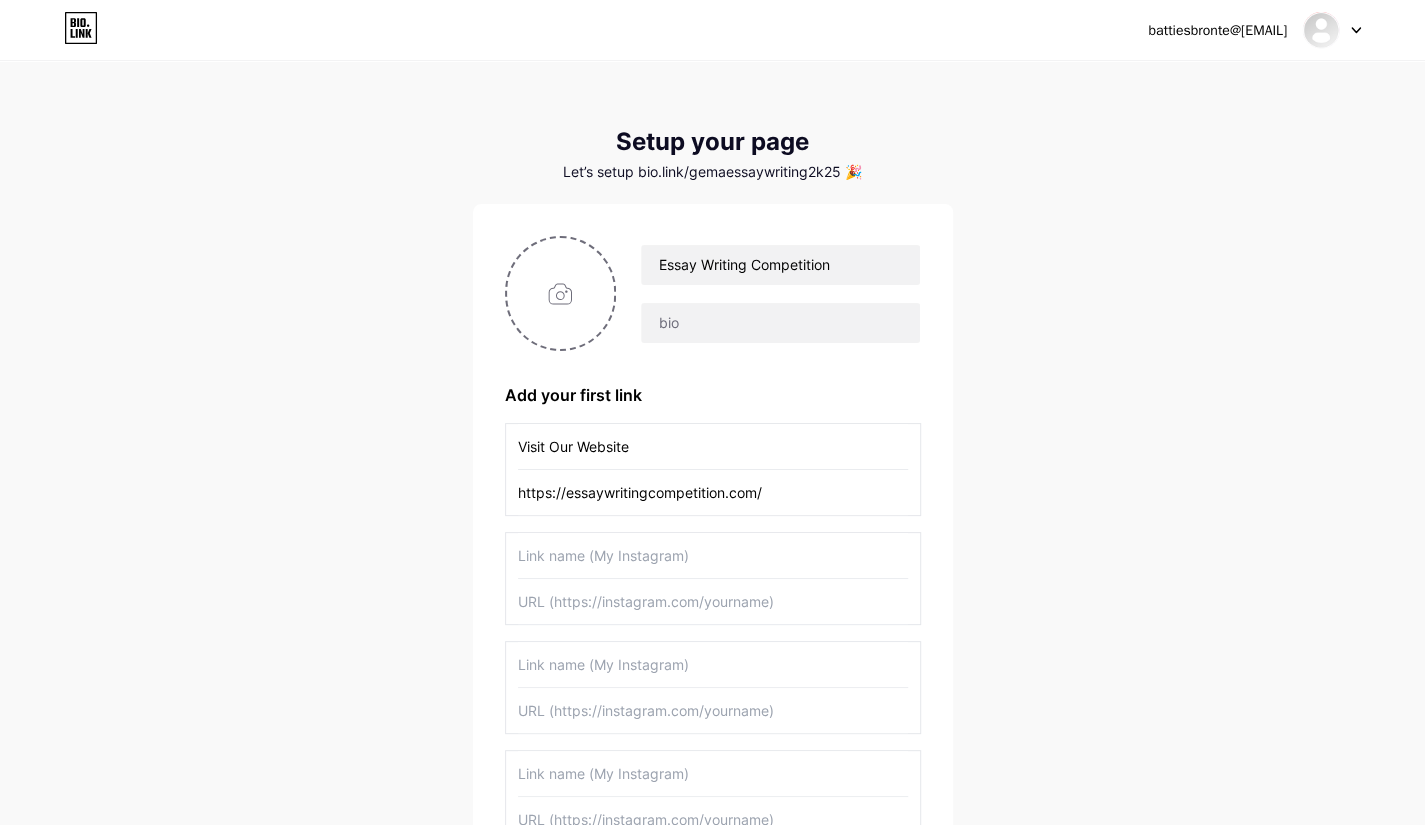 click at bounding box center [713, 555] 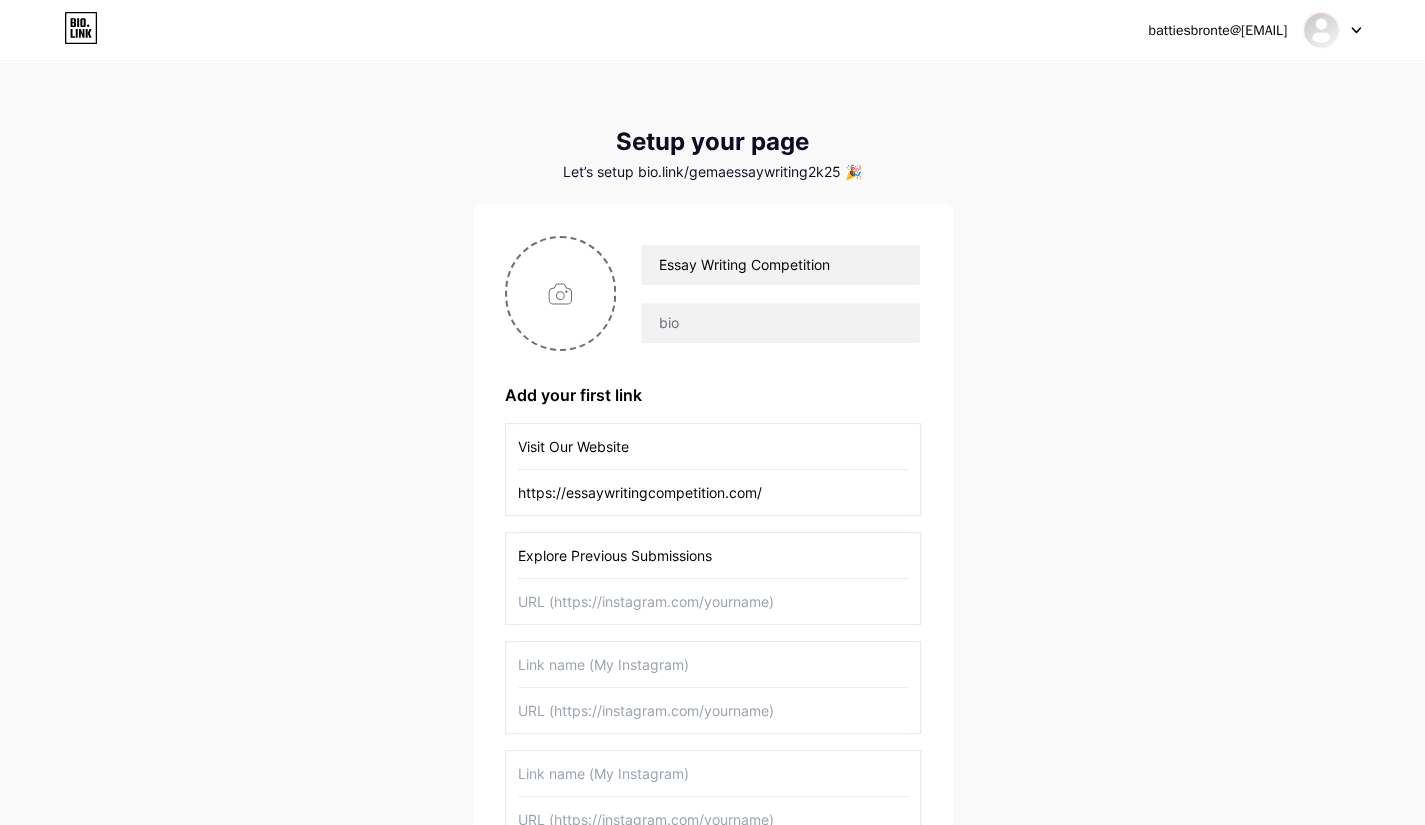type on "Explore Previous Submissions" 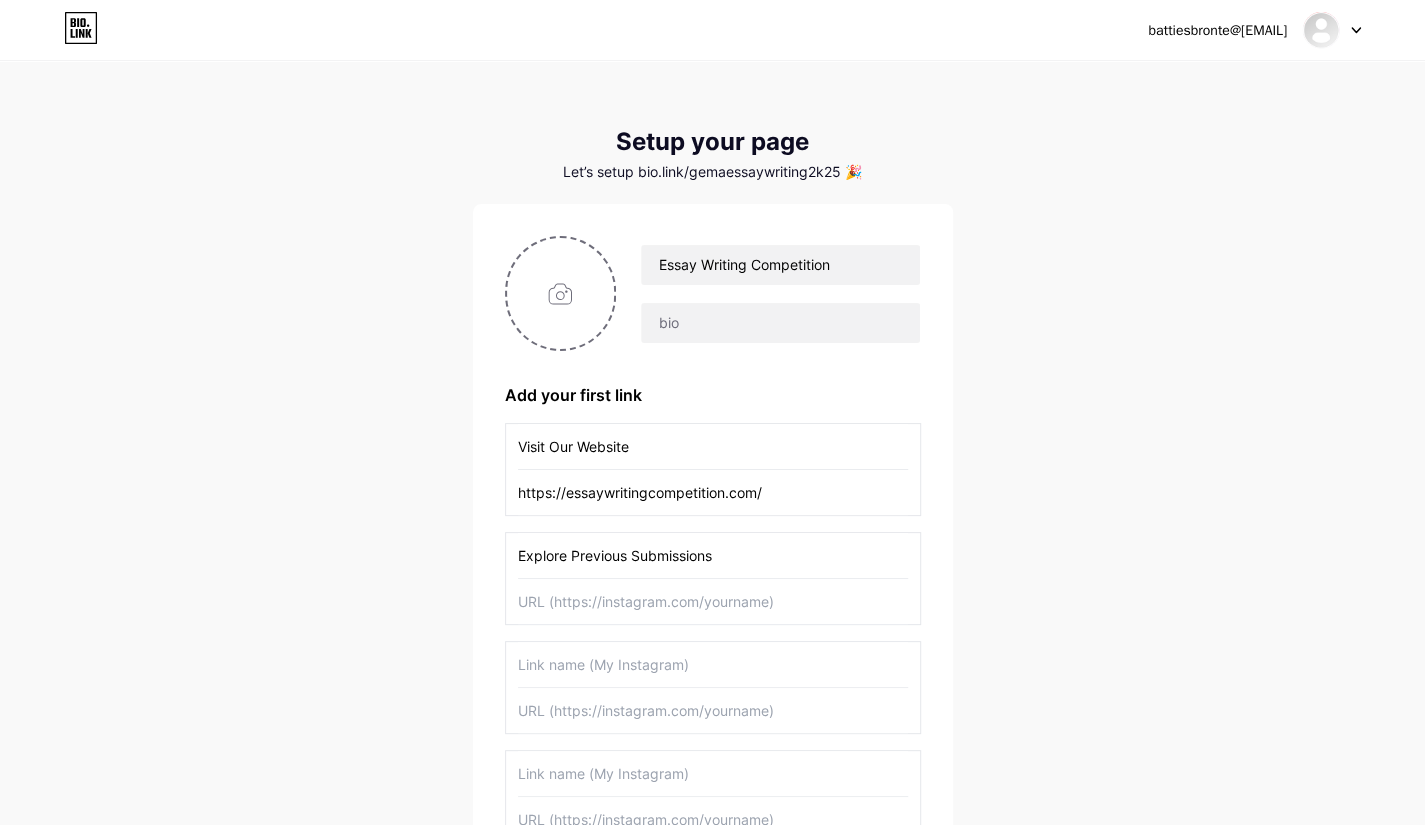 click at bounding box center [713, 601] 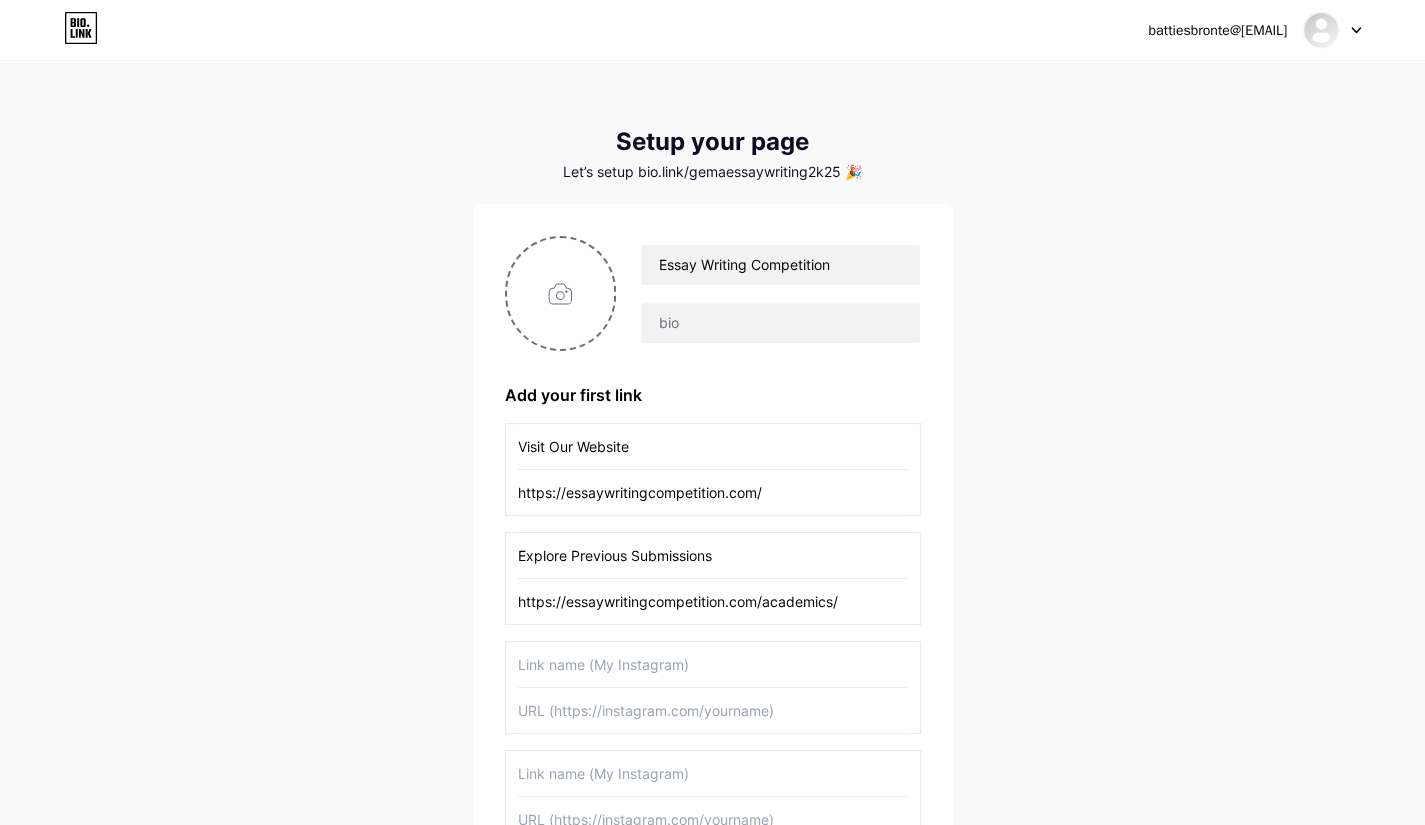 type on "https://essaywritingcompetition.com/academics/" 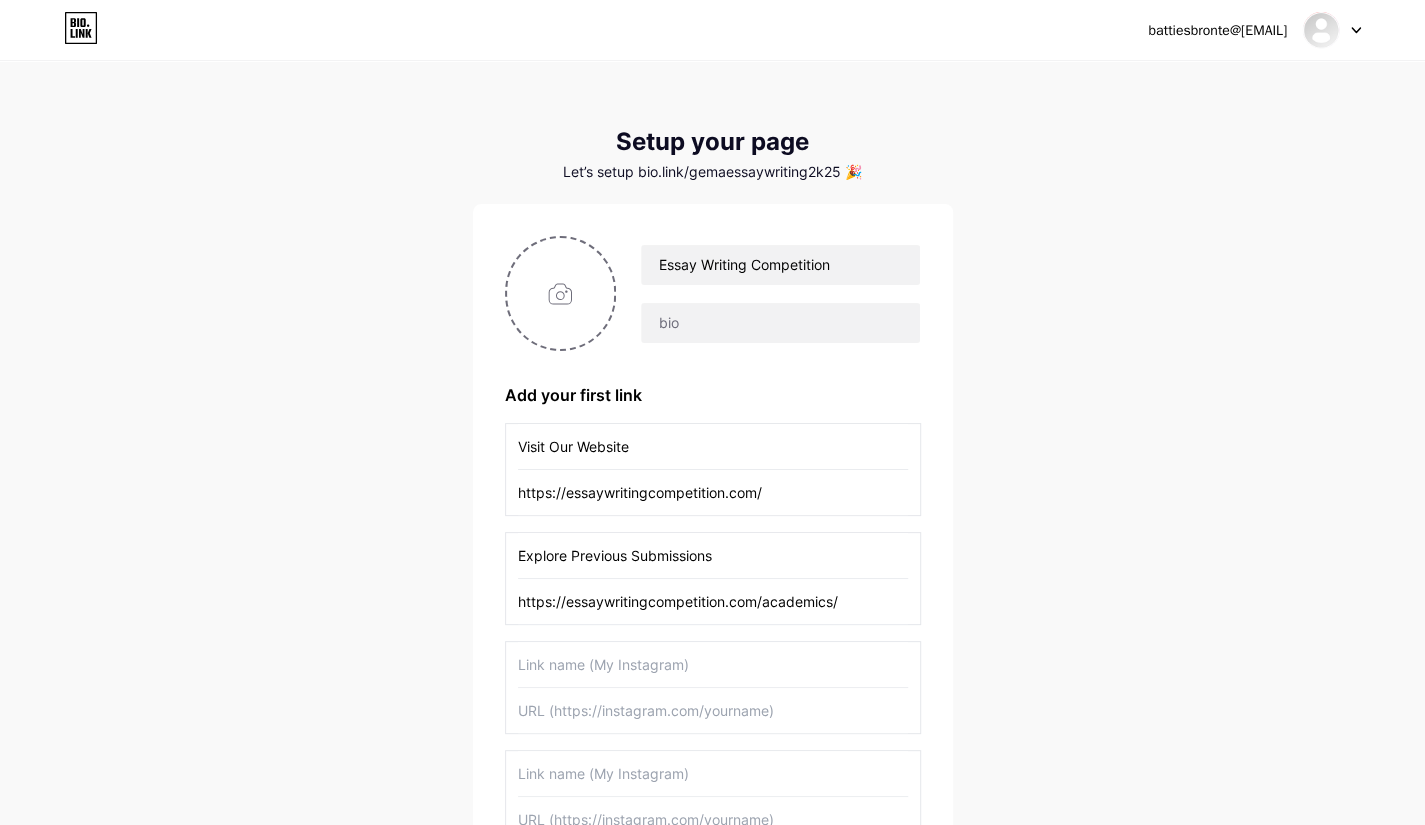 click at bounding box center (713, 664) 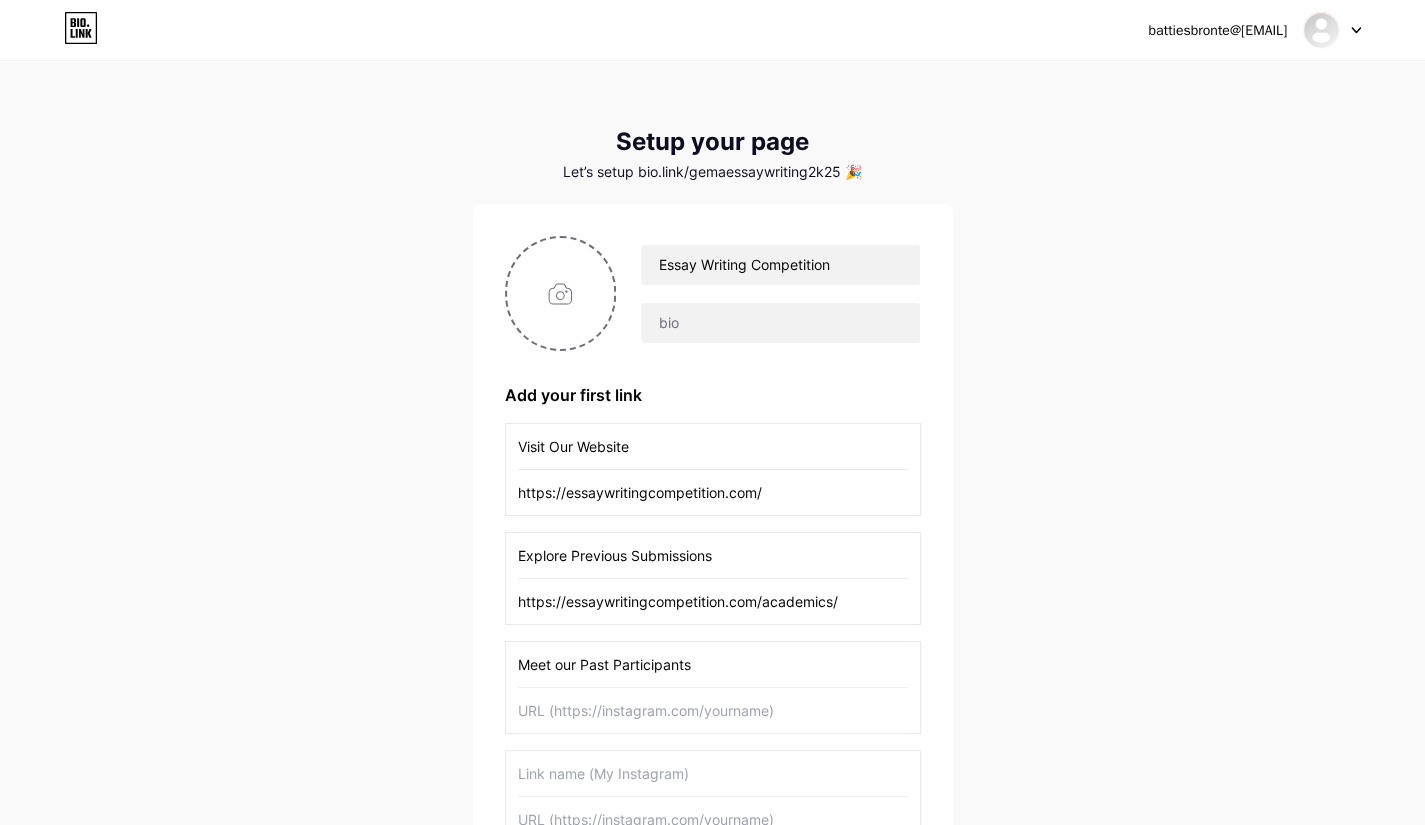 type on "Meet our Past Participants" 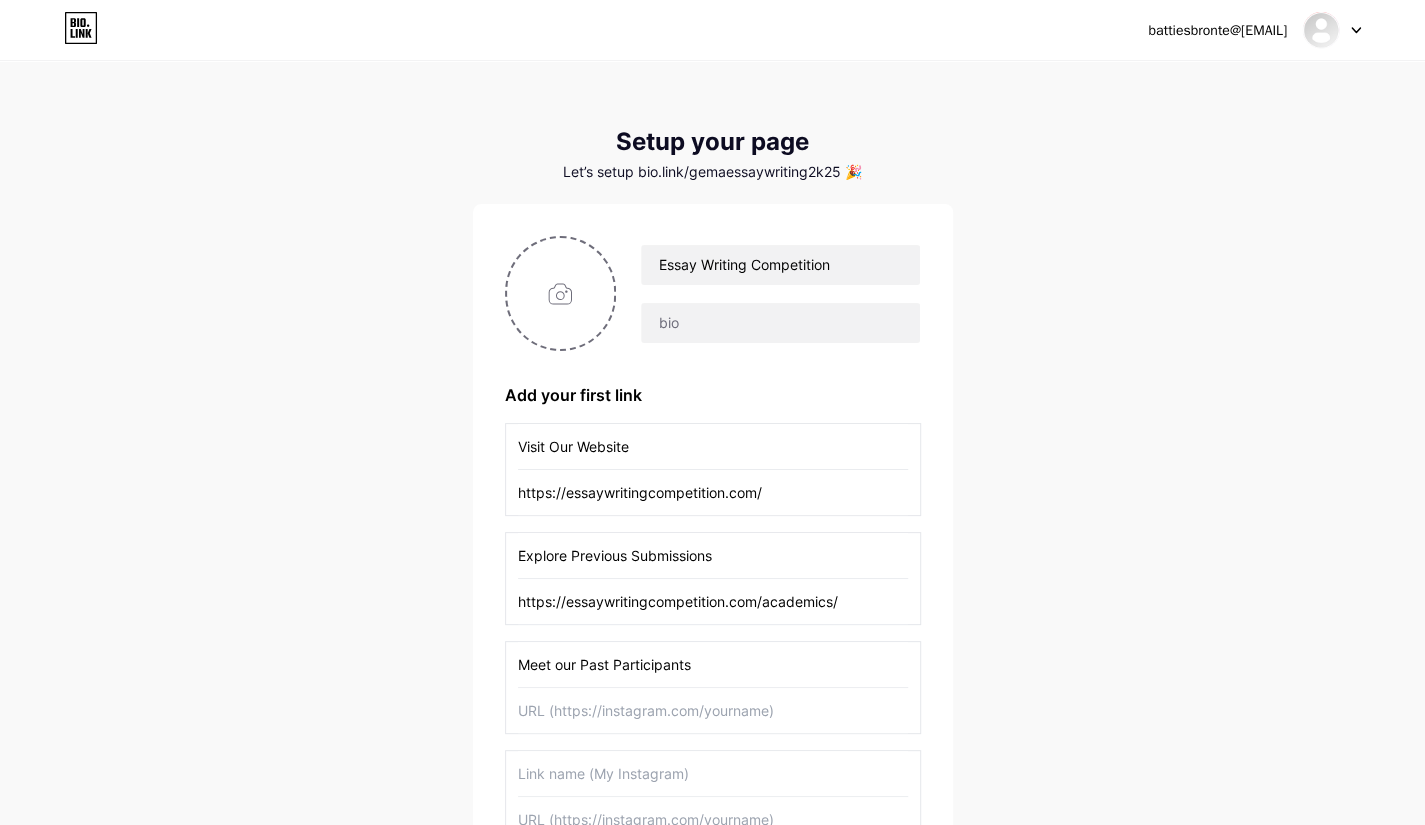 click at bounding box center [713, 710] 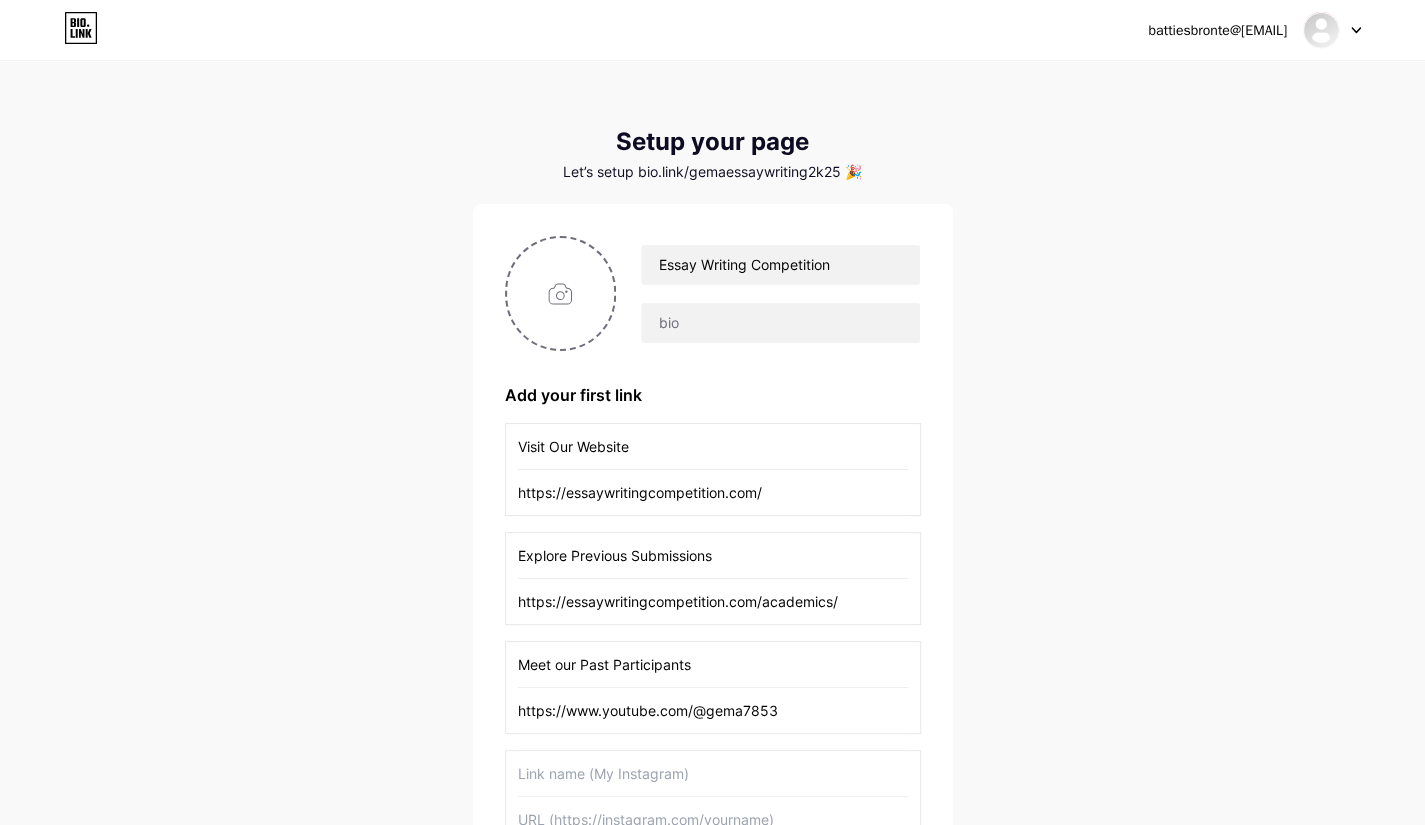 type on "https://www.youtube.com/@gema7853" 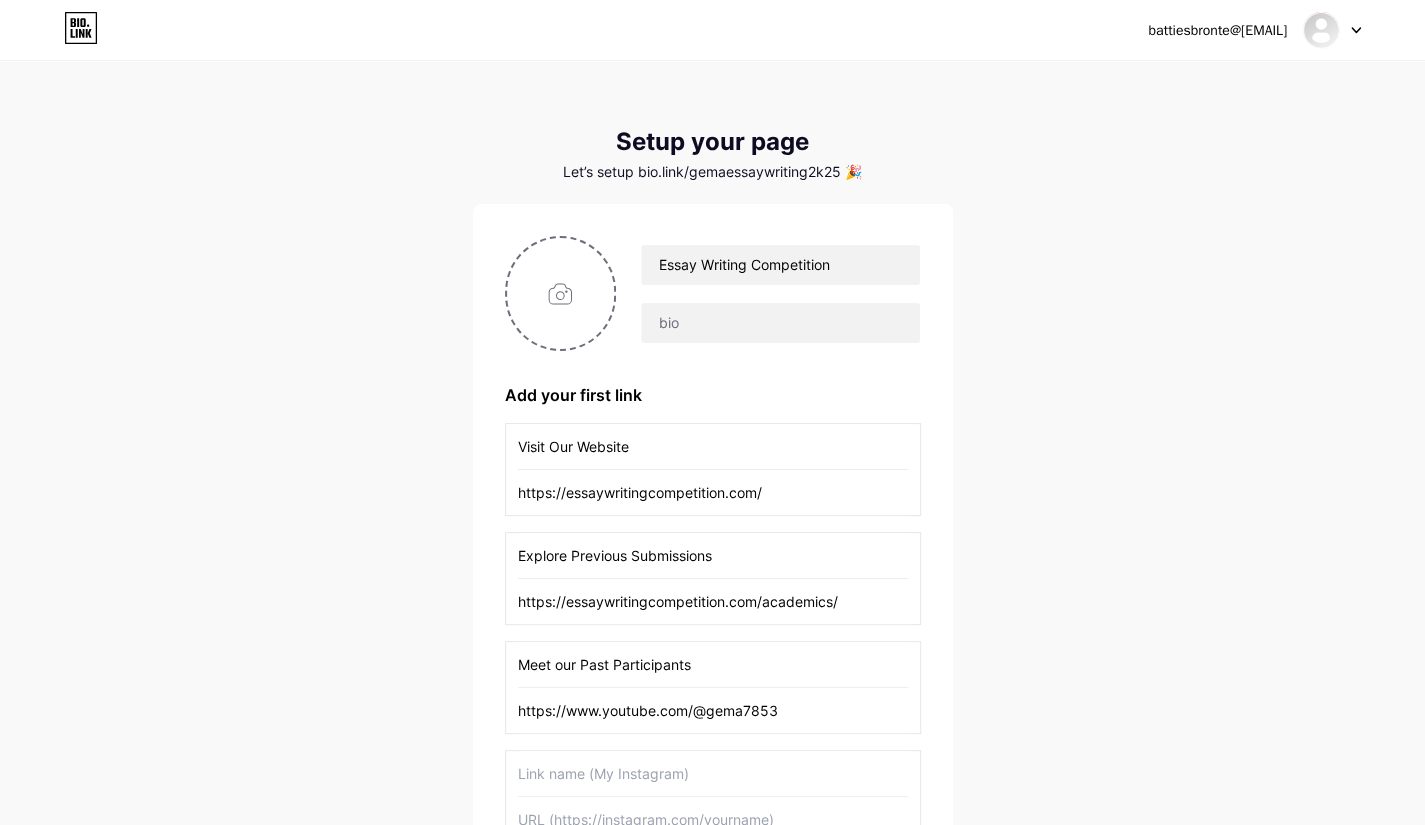 click at bounding box center [713, 819] 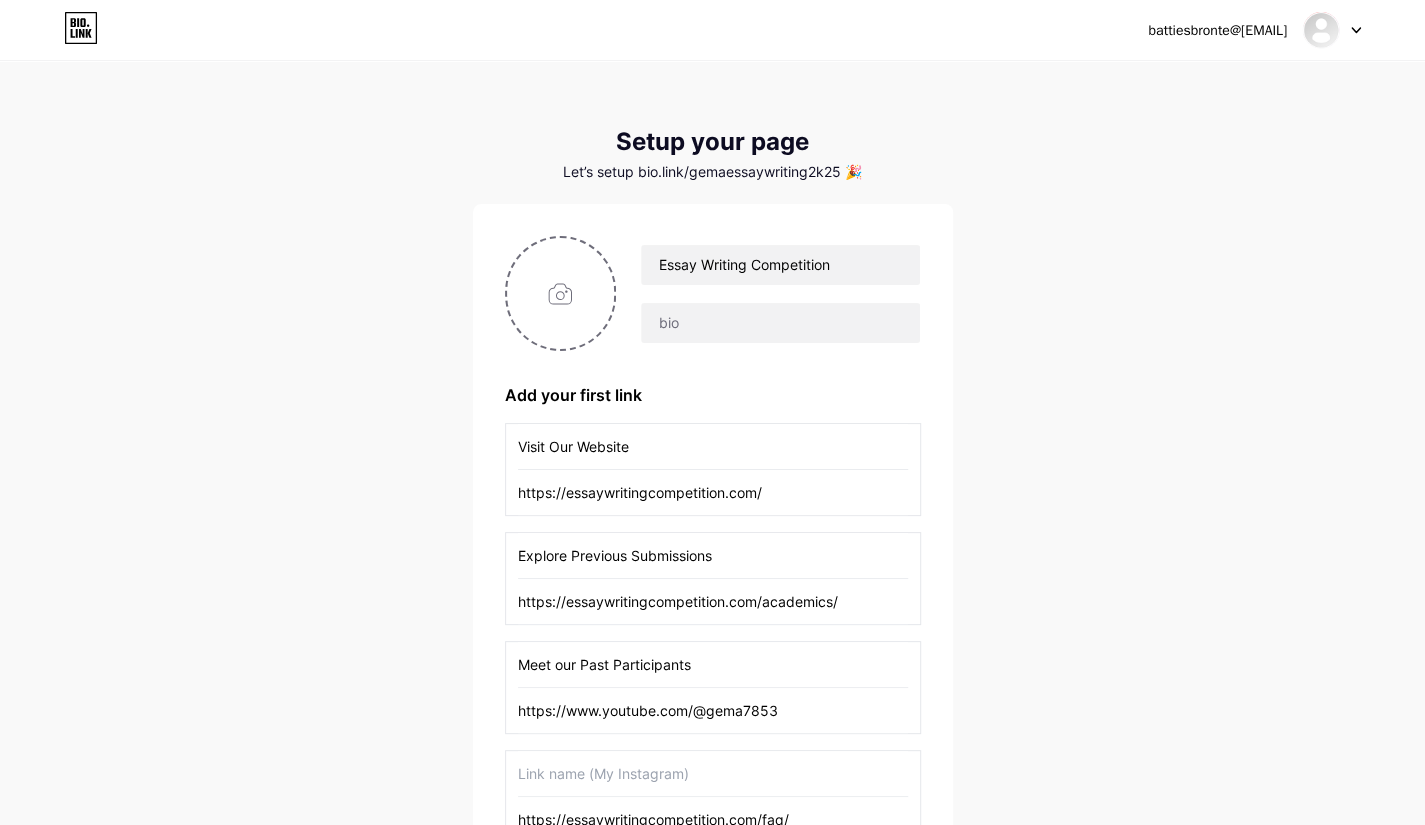 type on "https://essaywritingcompetition.com/faq/" 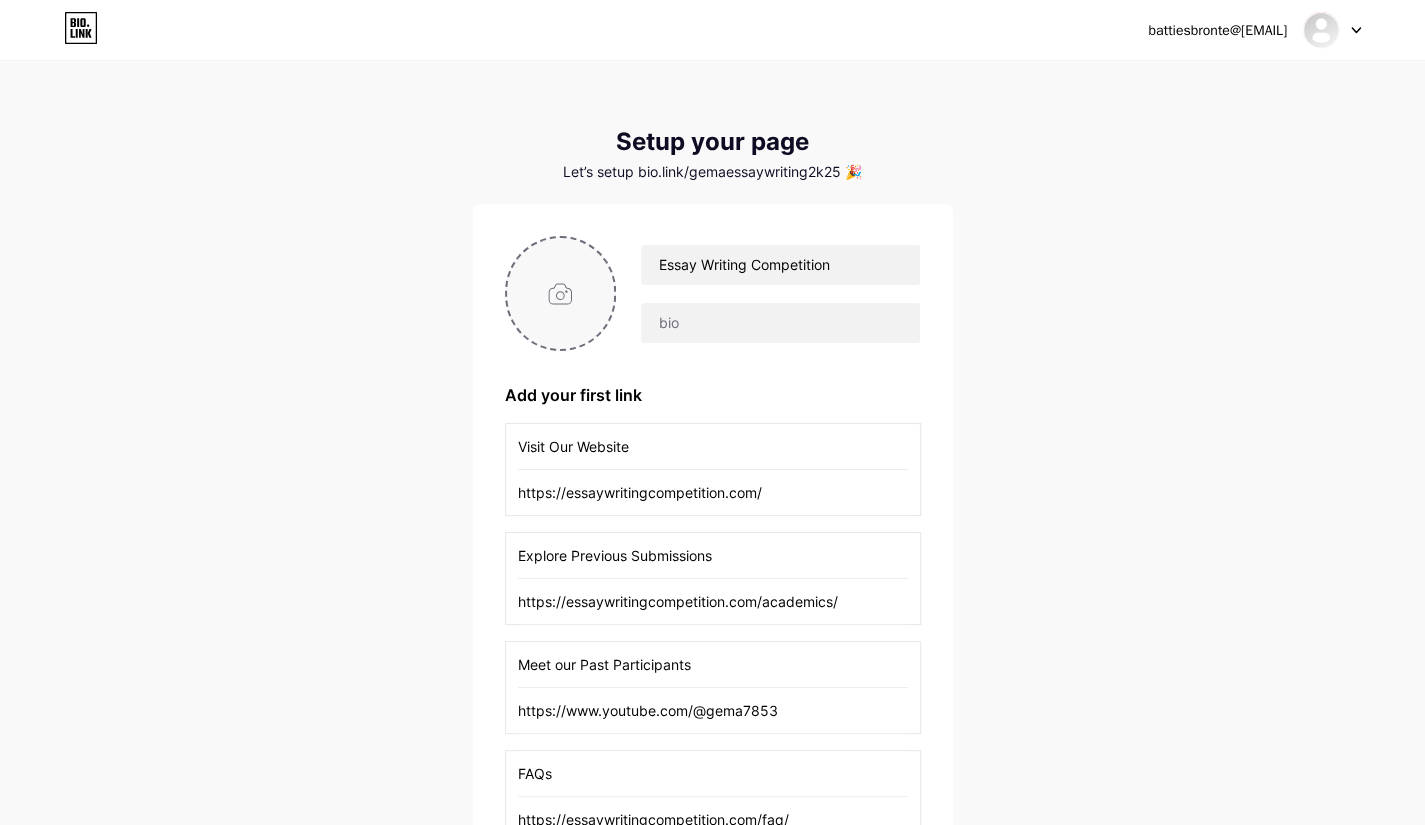 type on "FAQs" 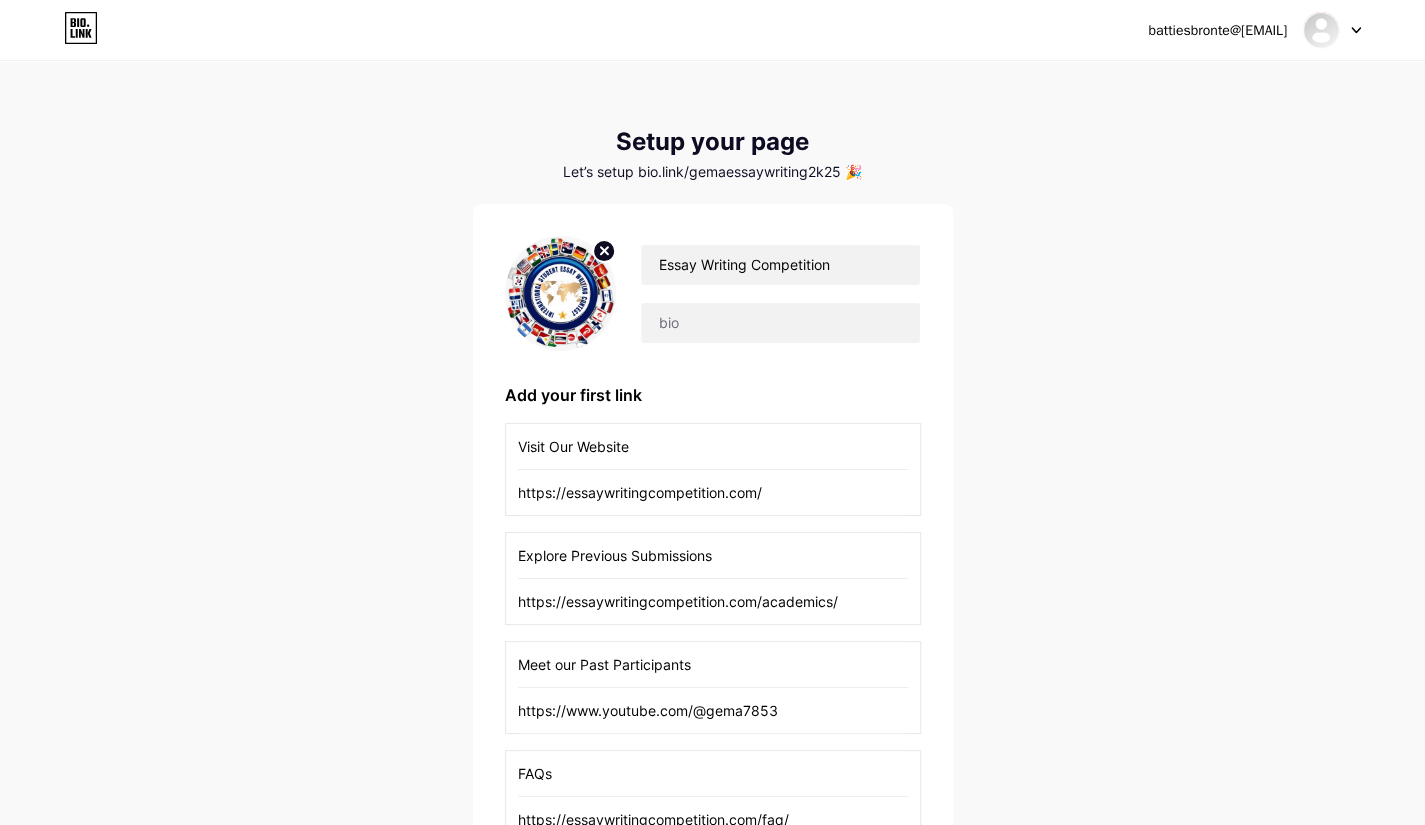 scroll, scrollTop: 290, scrollLeft: 0, axis: vertical 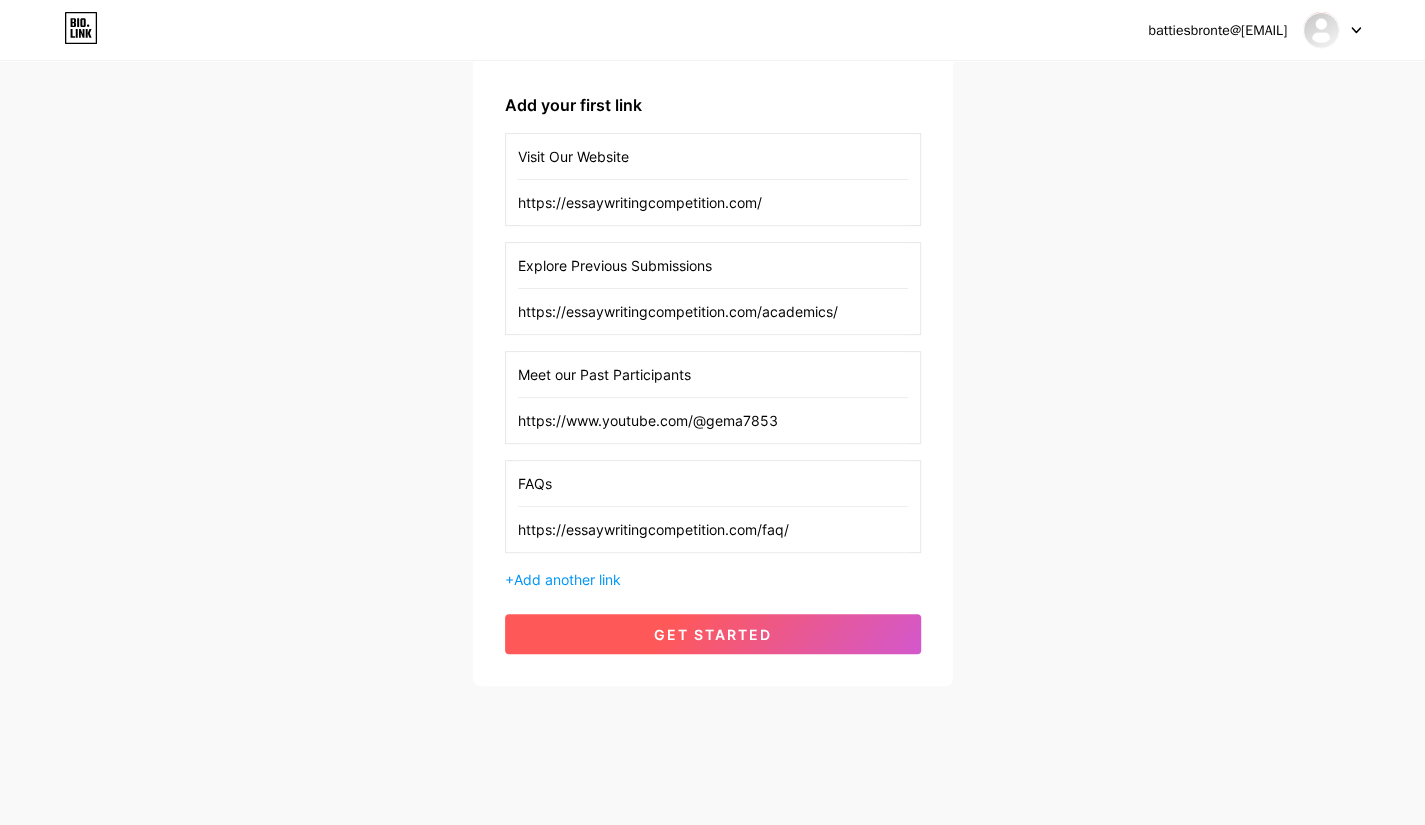 click on "get started" at bounding box center (713, 634) 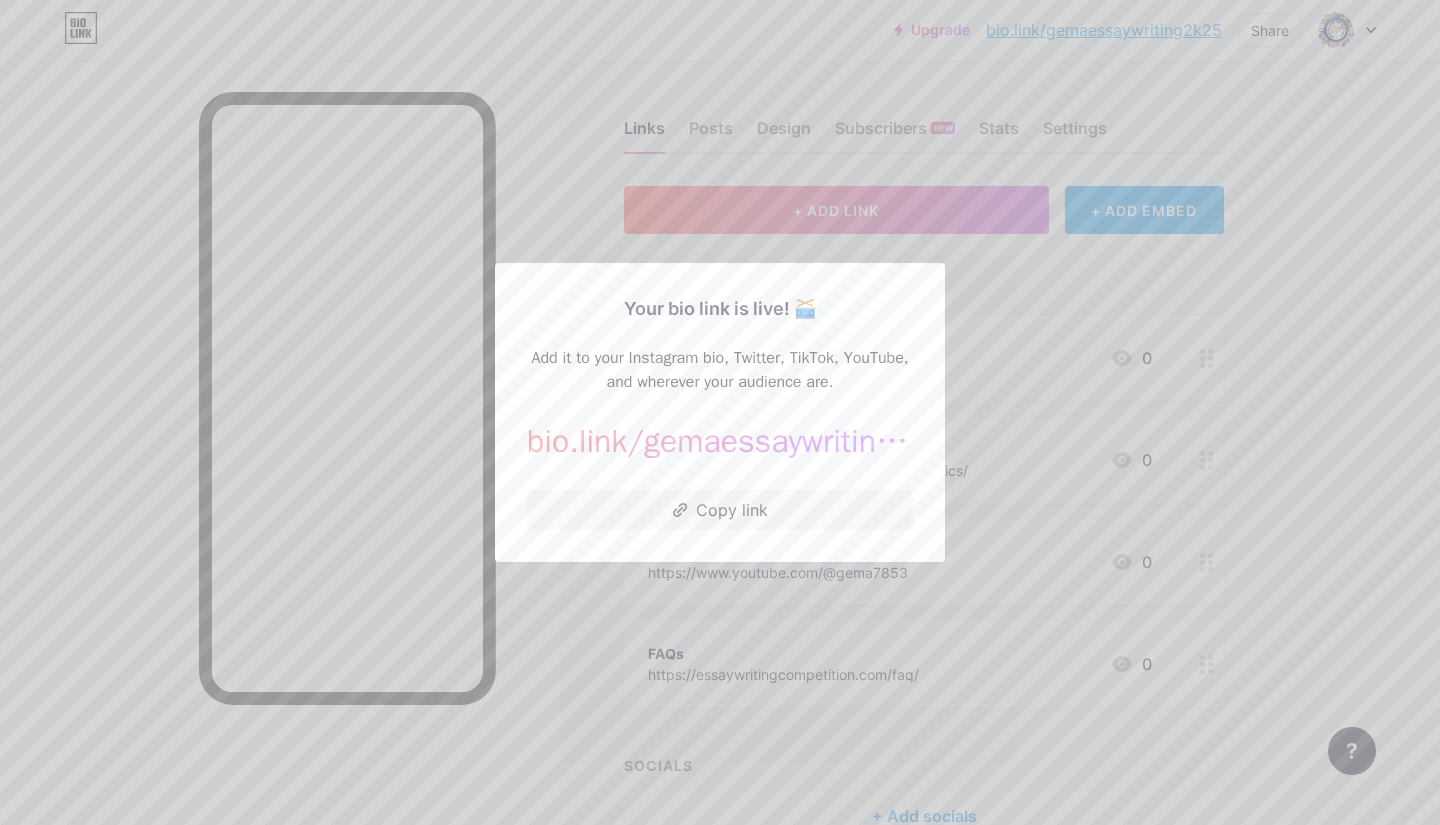click at bounding box center [720, 412] 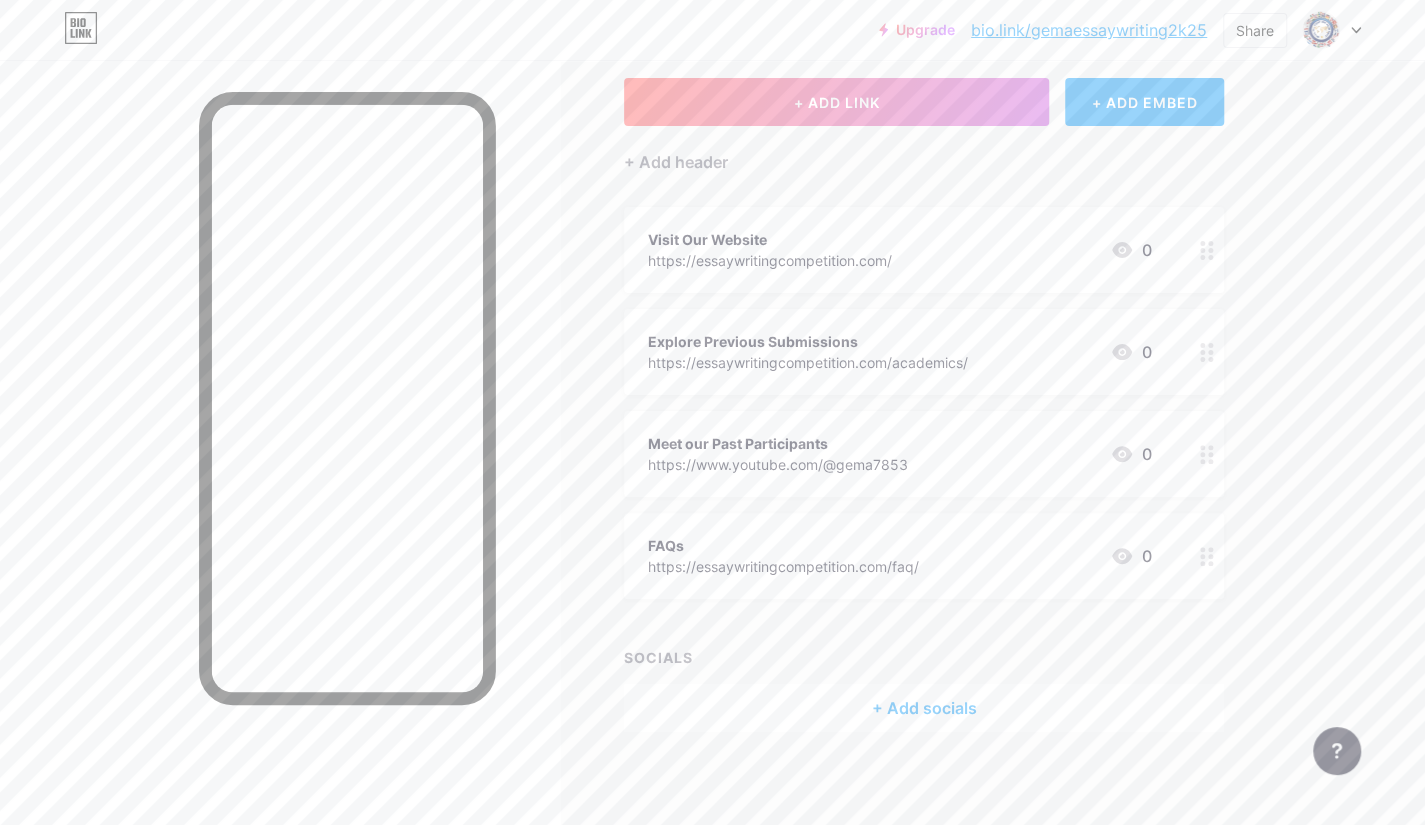 scroll, scrollTop: 114, scrollLeft: 0, axis: vertical 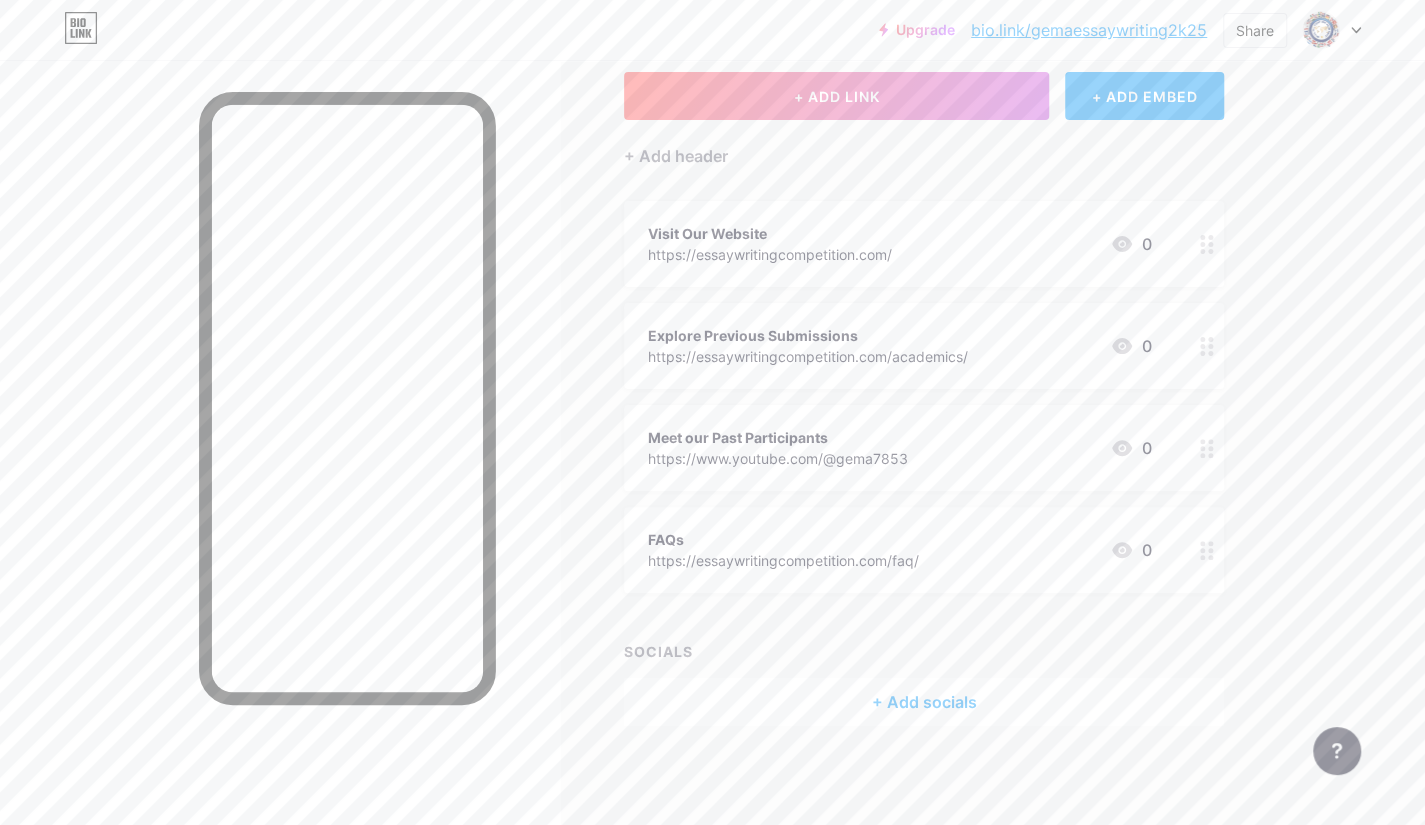 click on "+ Add socials" at bounding box center (924, 702) 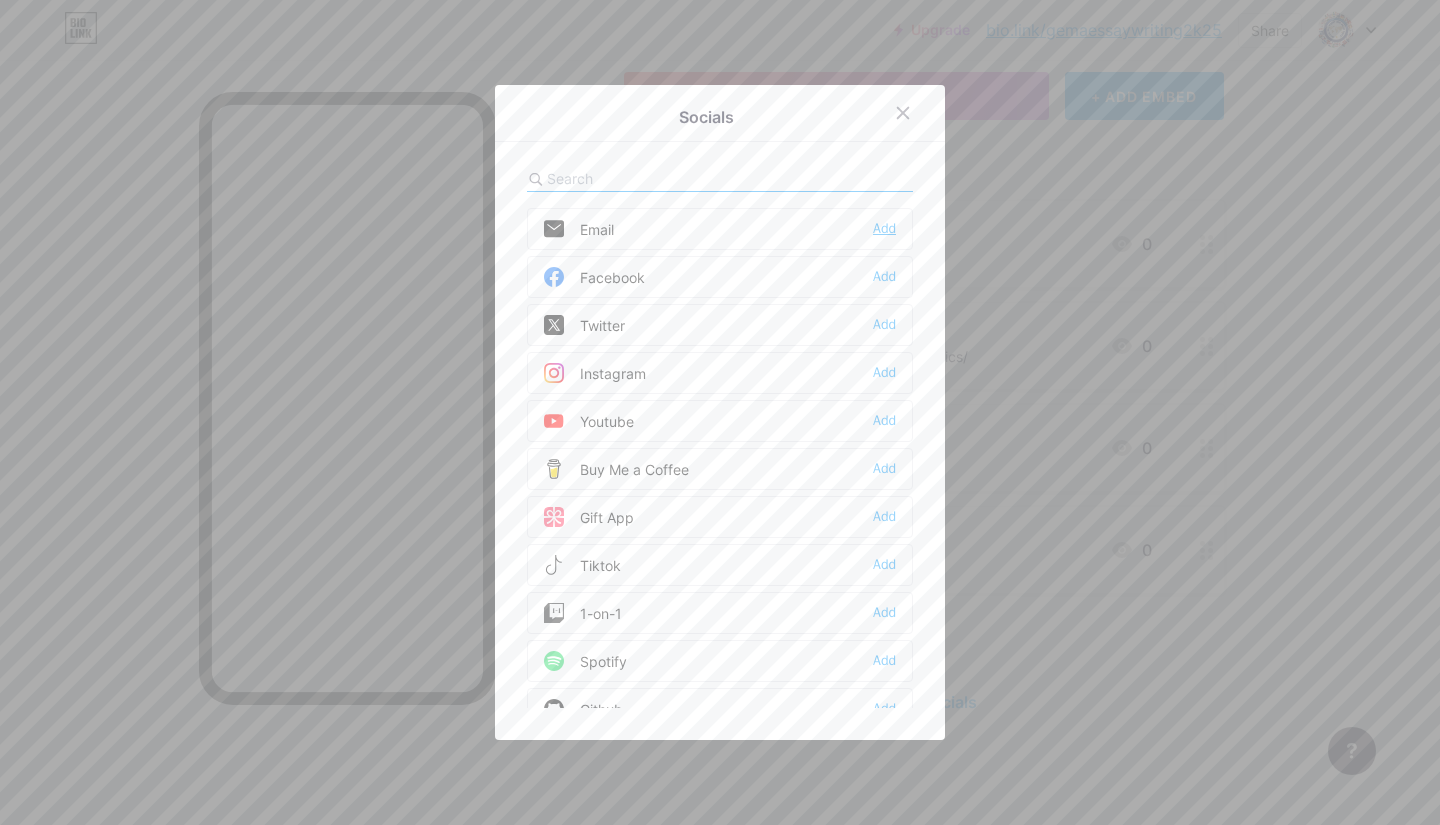click on "Add" at bounding box center (884, 229) 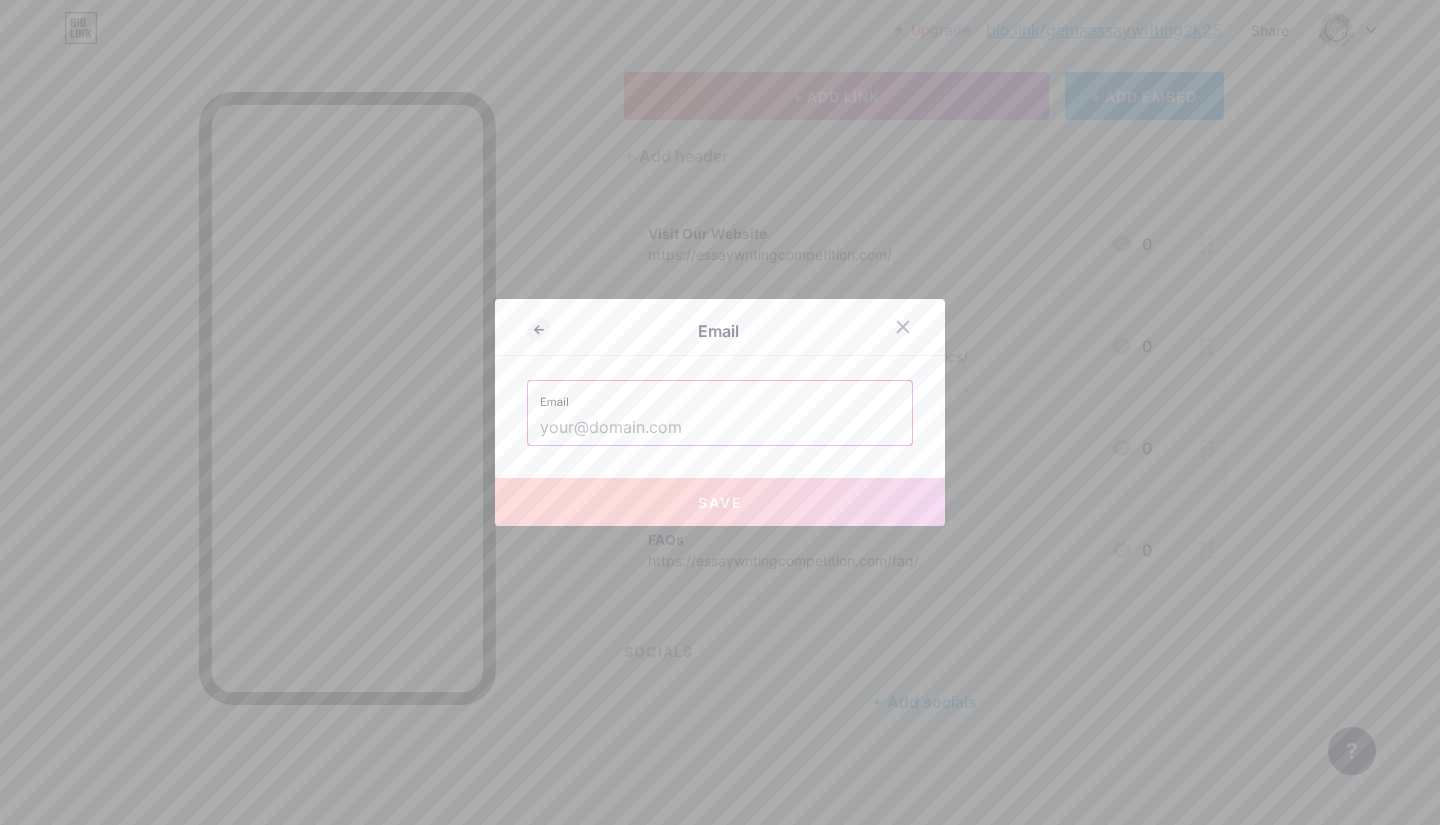 click at bounding box center (720, 428) 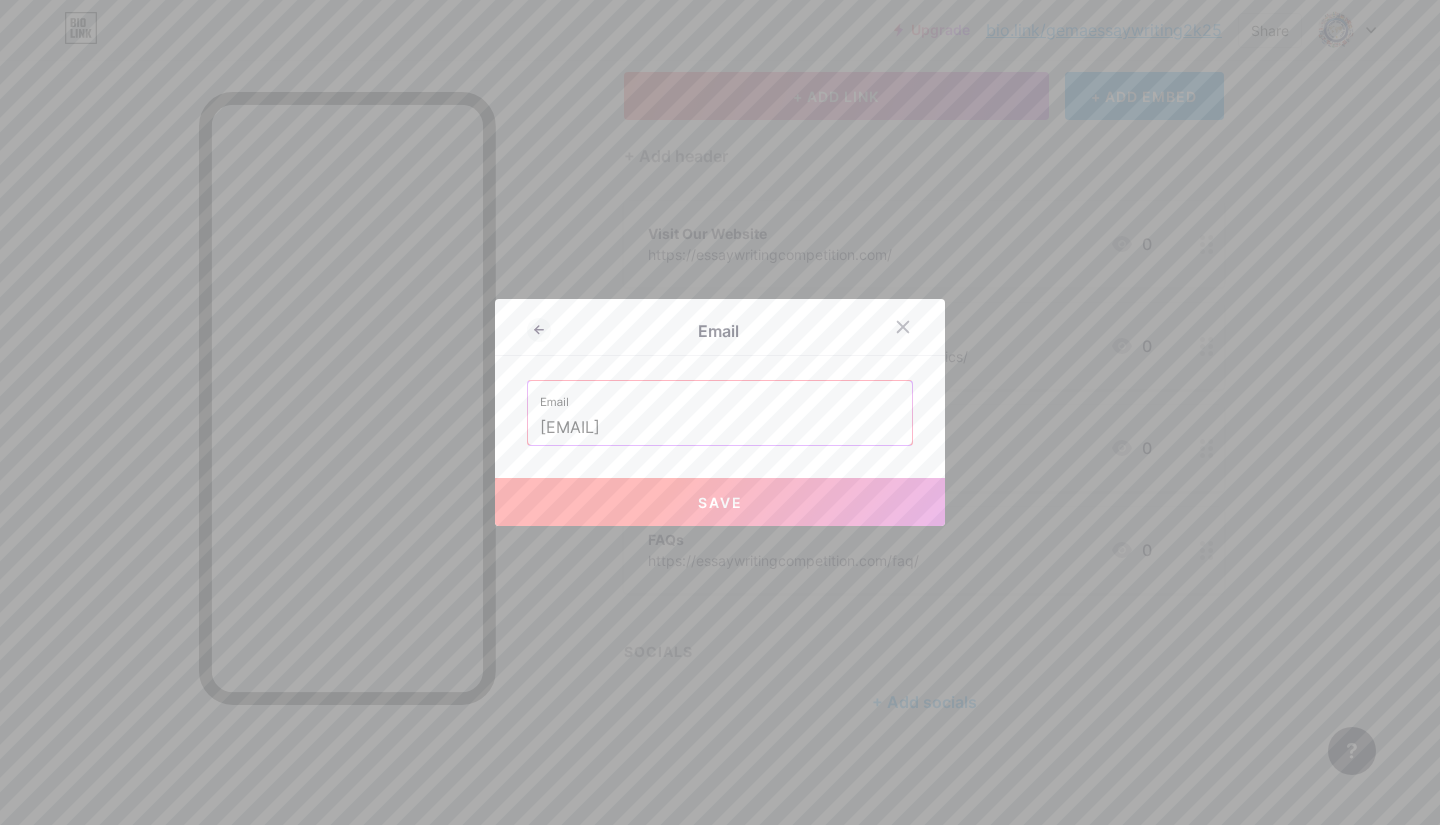 click on "Save" at bounding box center (720, 502) 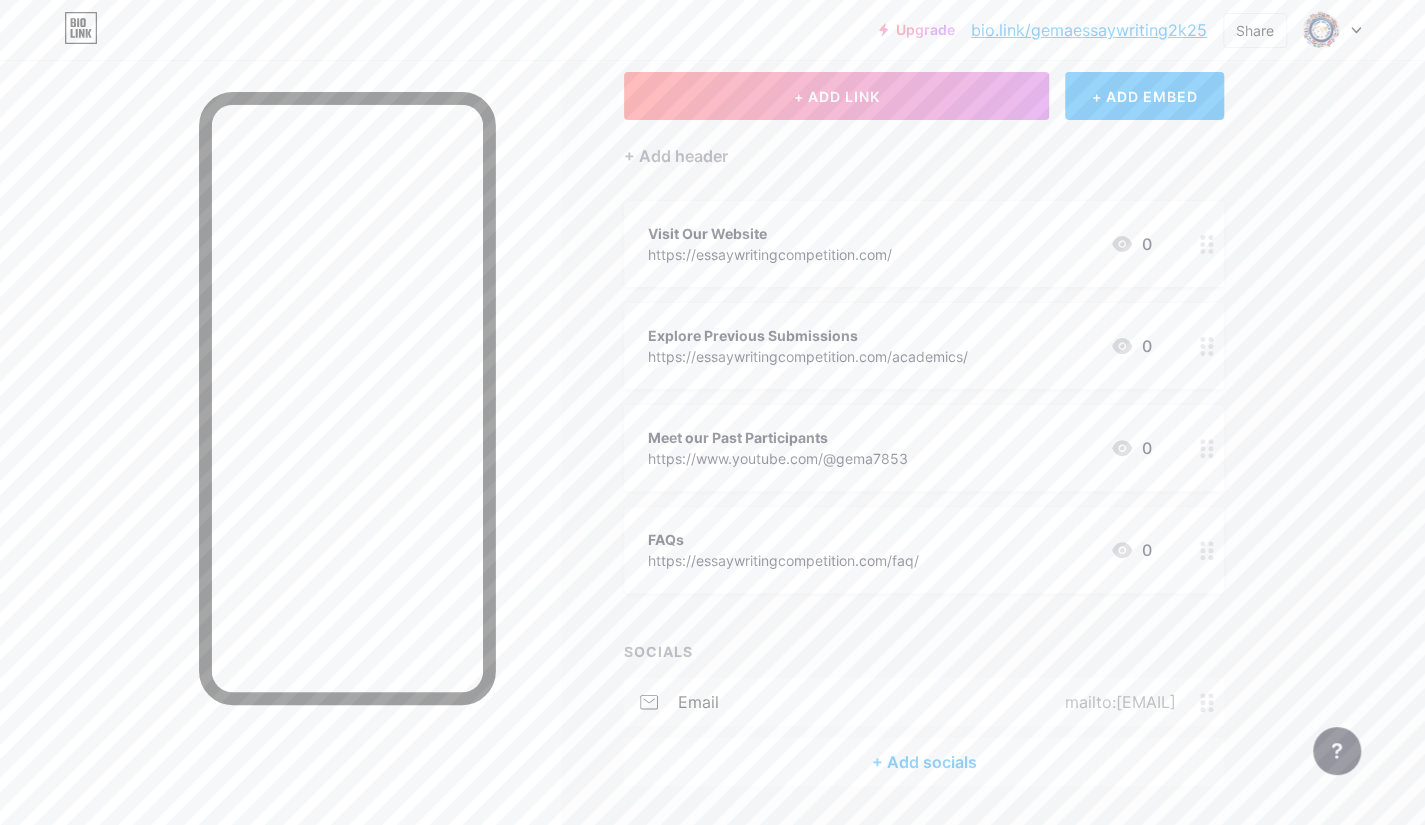 click on "+ Add socials" at bounding box center (924, 762) 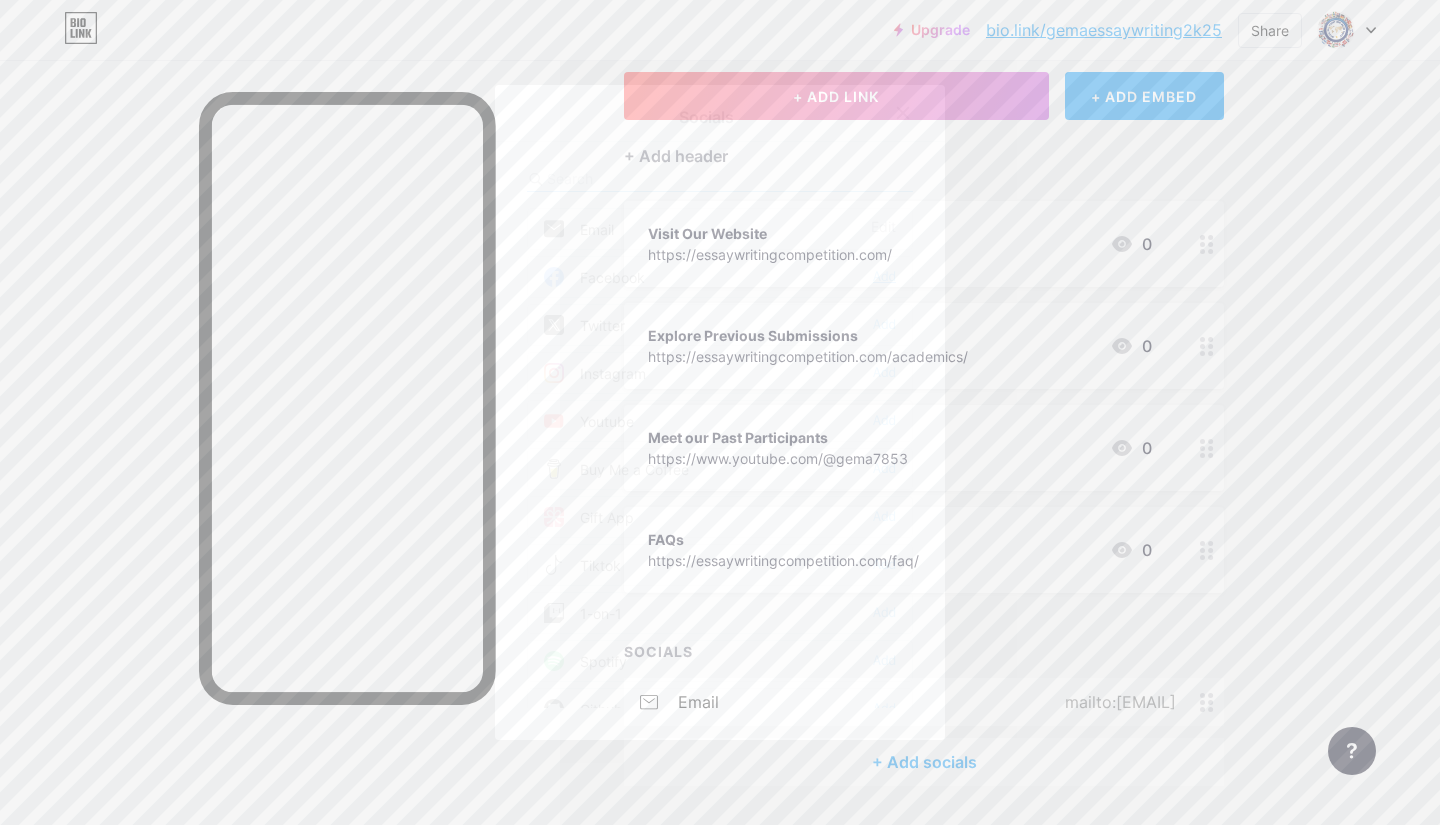click on "Add" at bounding box center (884, 277) 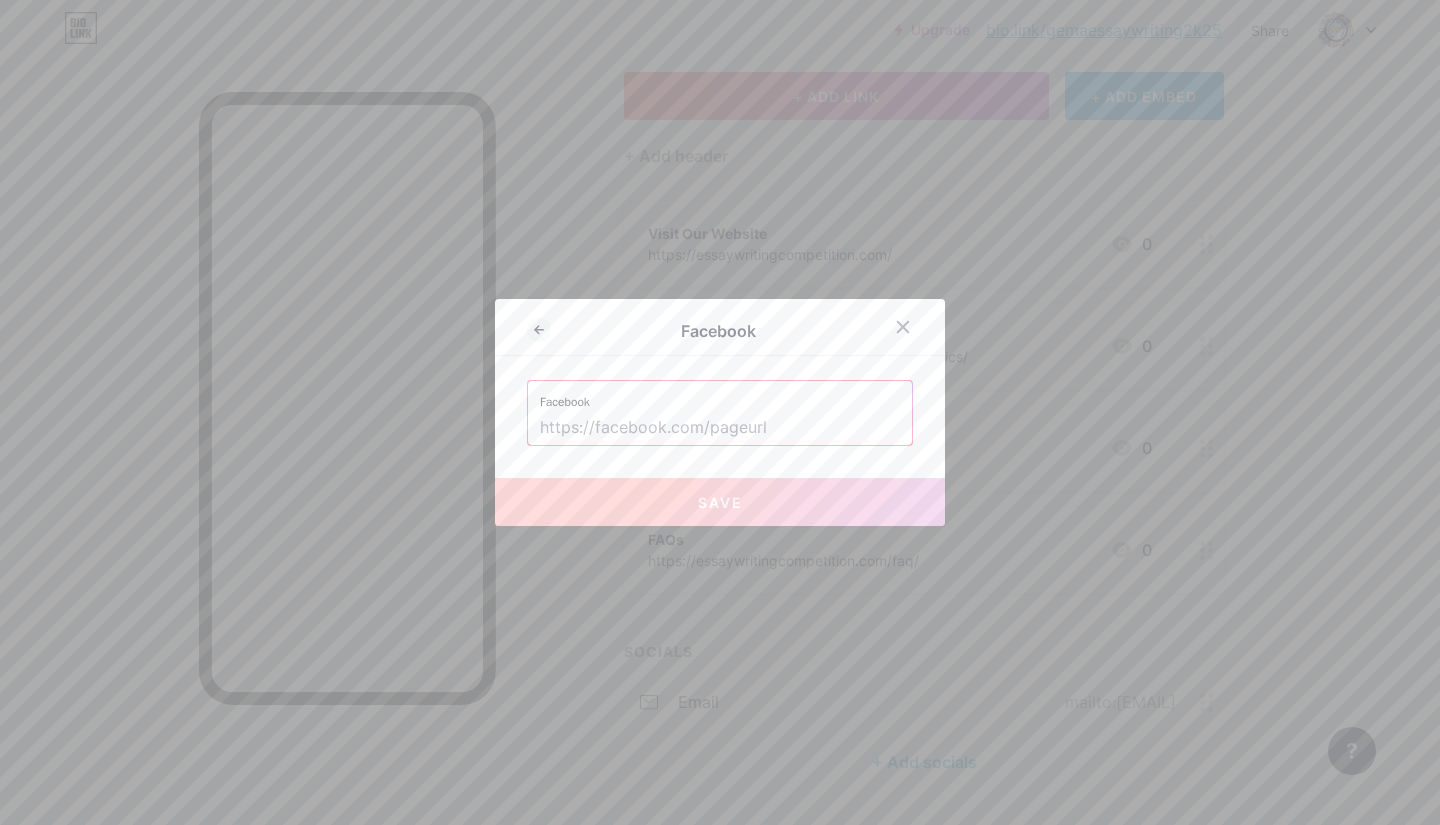 click at bounding box center [720, 428] 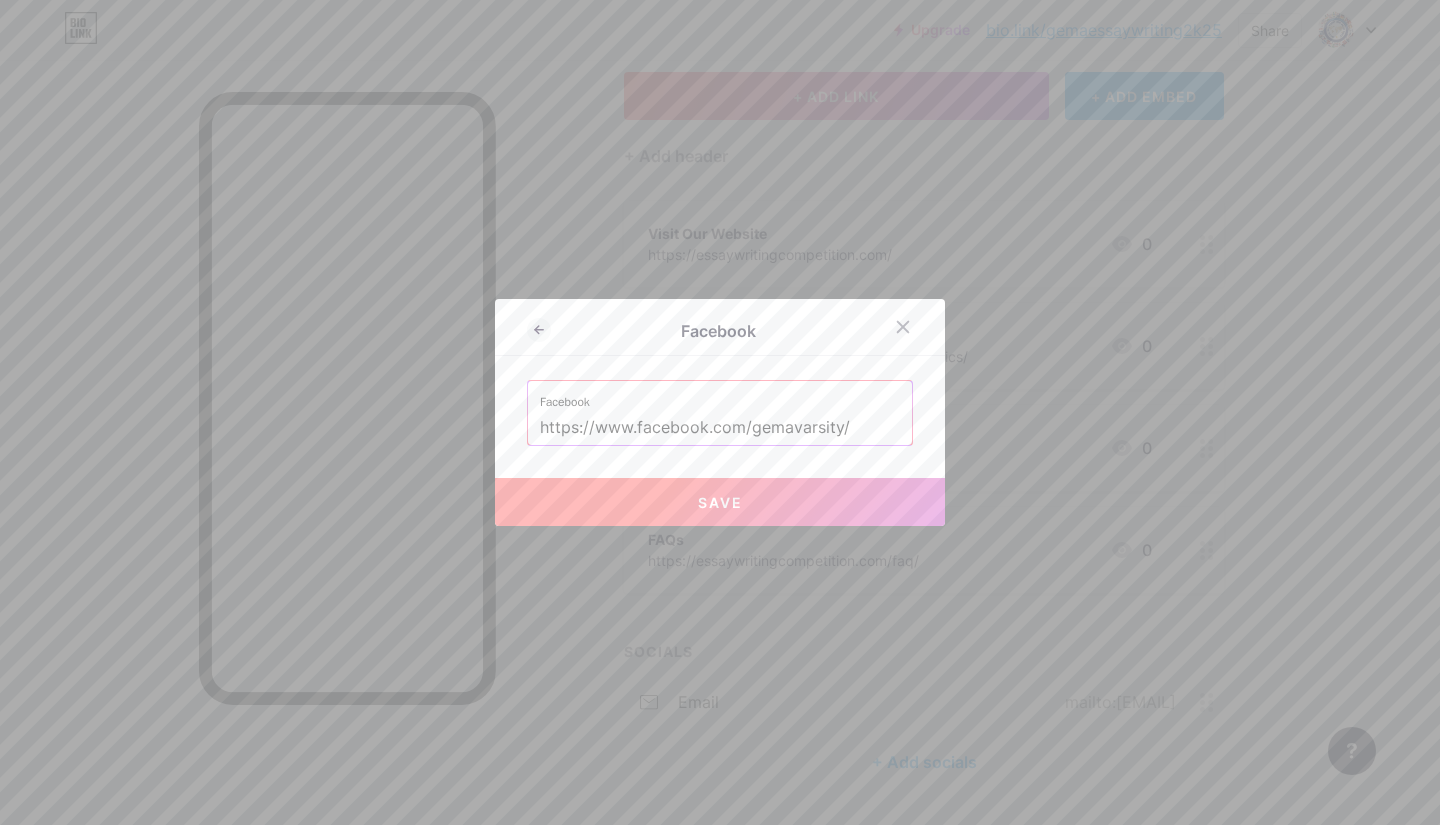 type on "https://www.facebook.com/gemavarsity/" 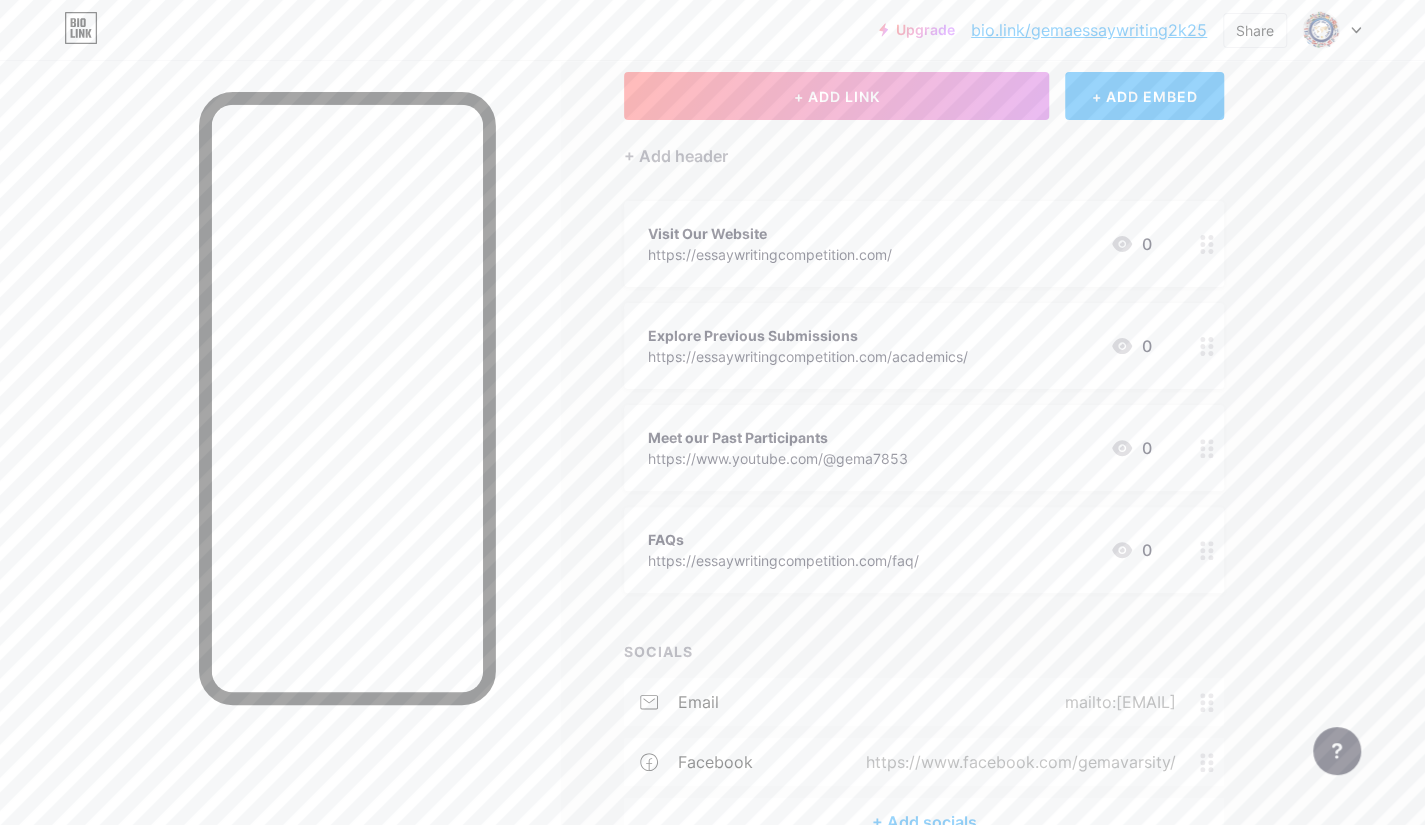 scroll, scrollTop: 234, scrollLeft: 0, axis: vertical 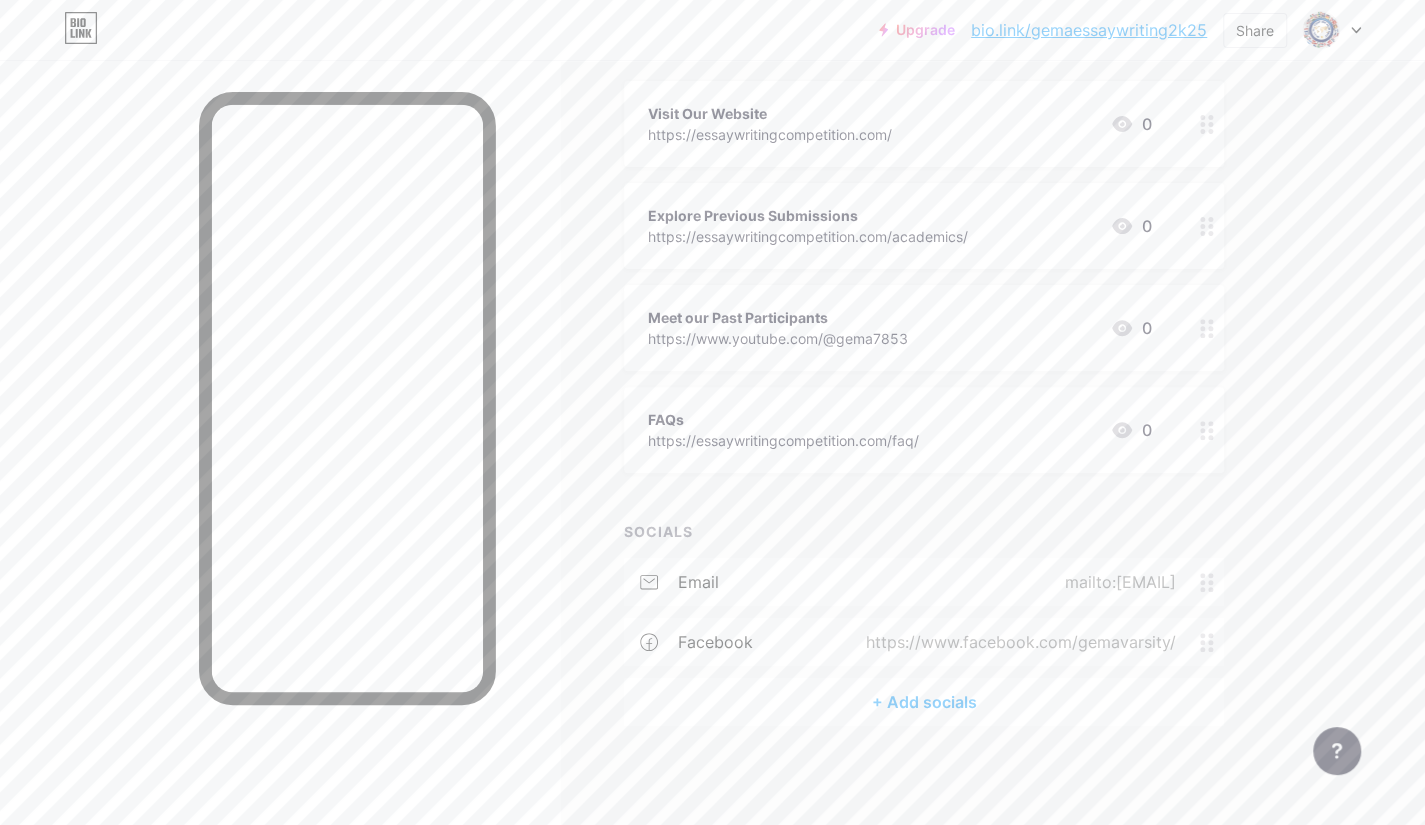 click on "+ Add socials" at bounding box center (924, 702) 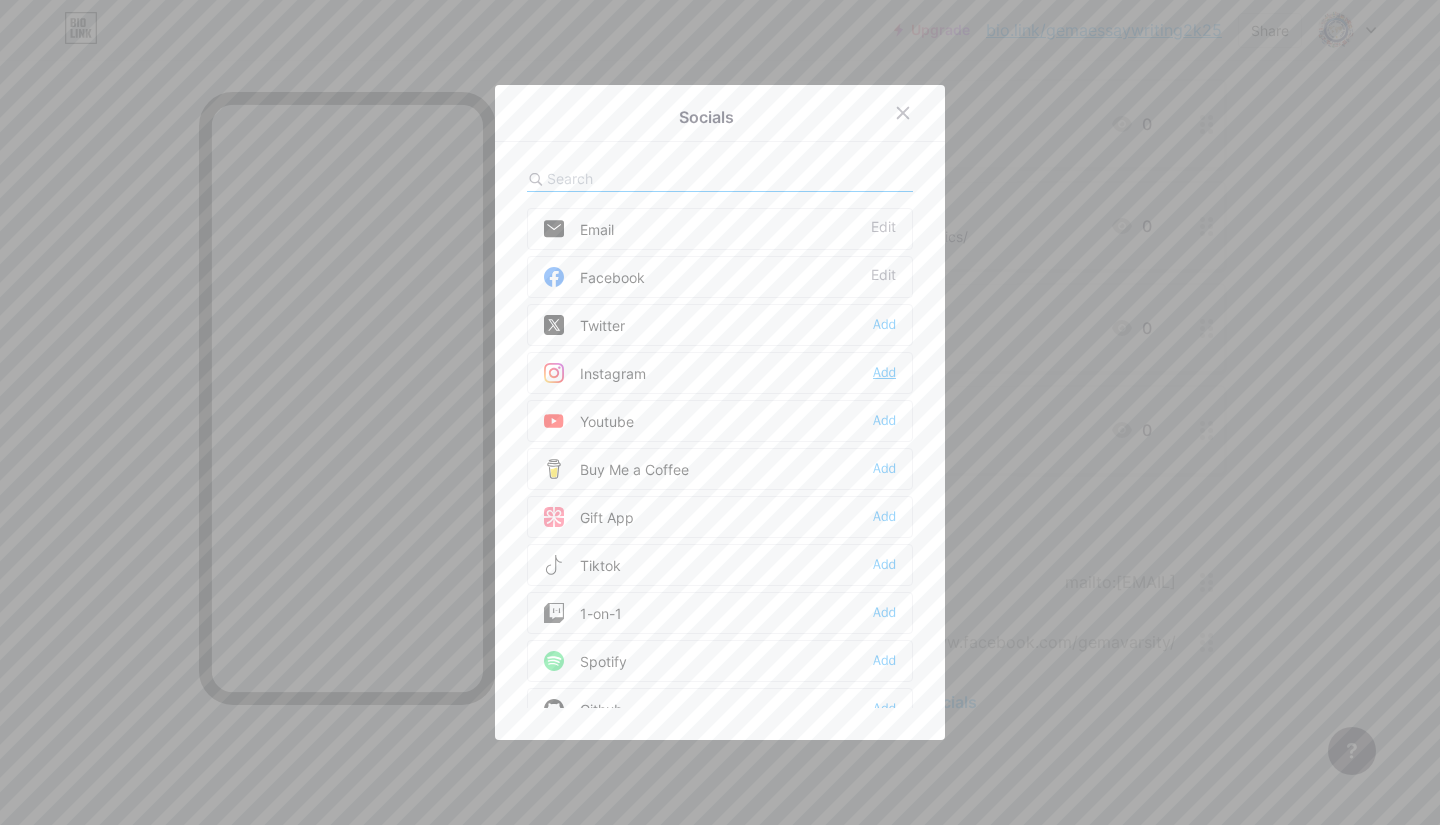 click on "Add" at bounding box center (884, 373) 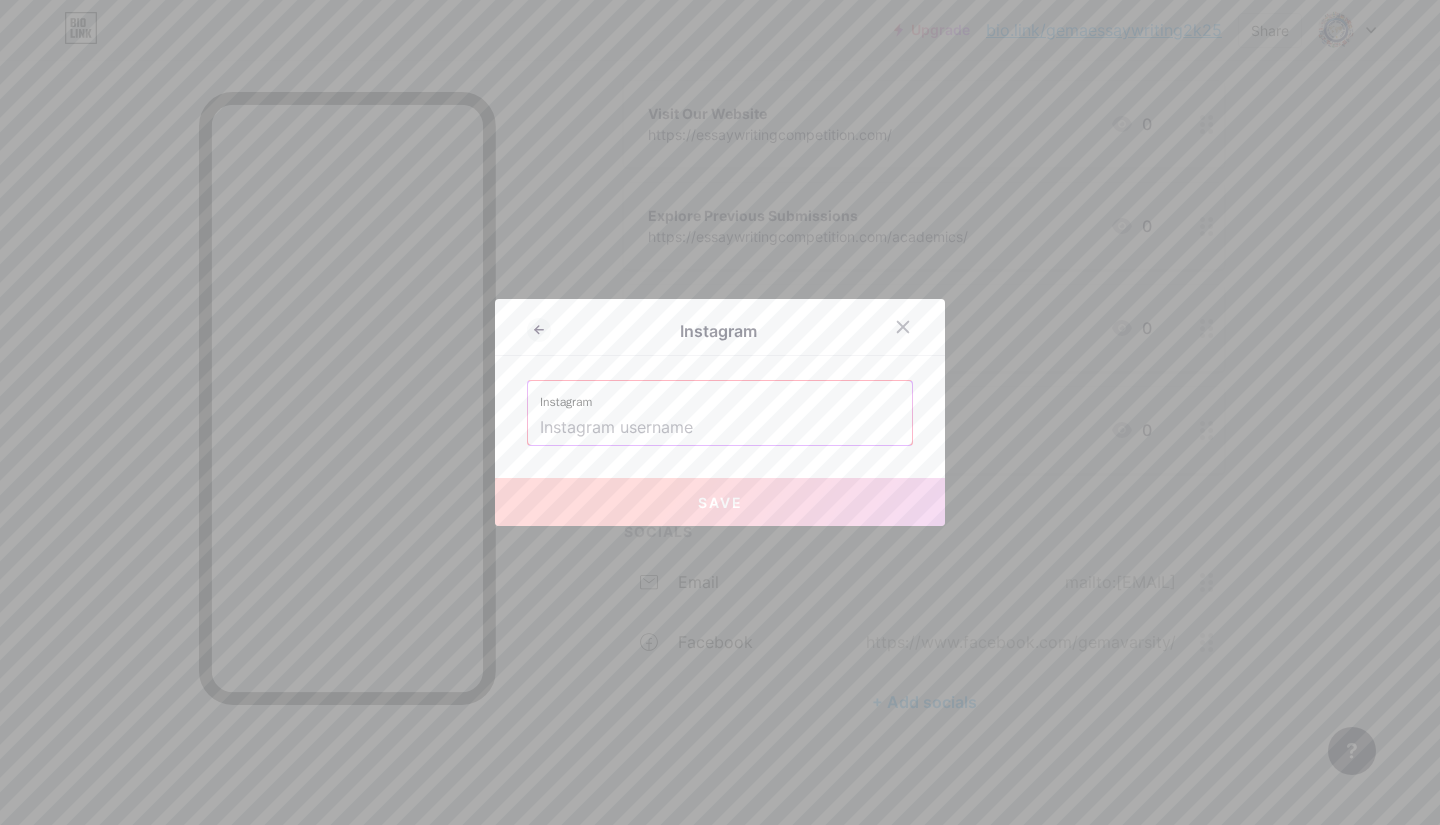 click at bounding box center [720, 428] 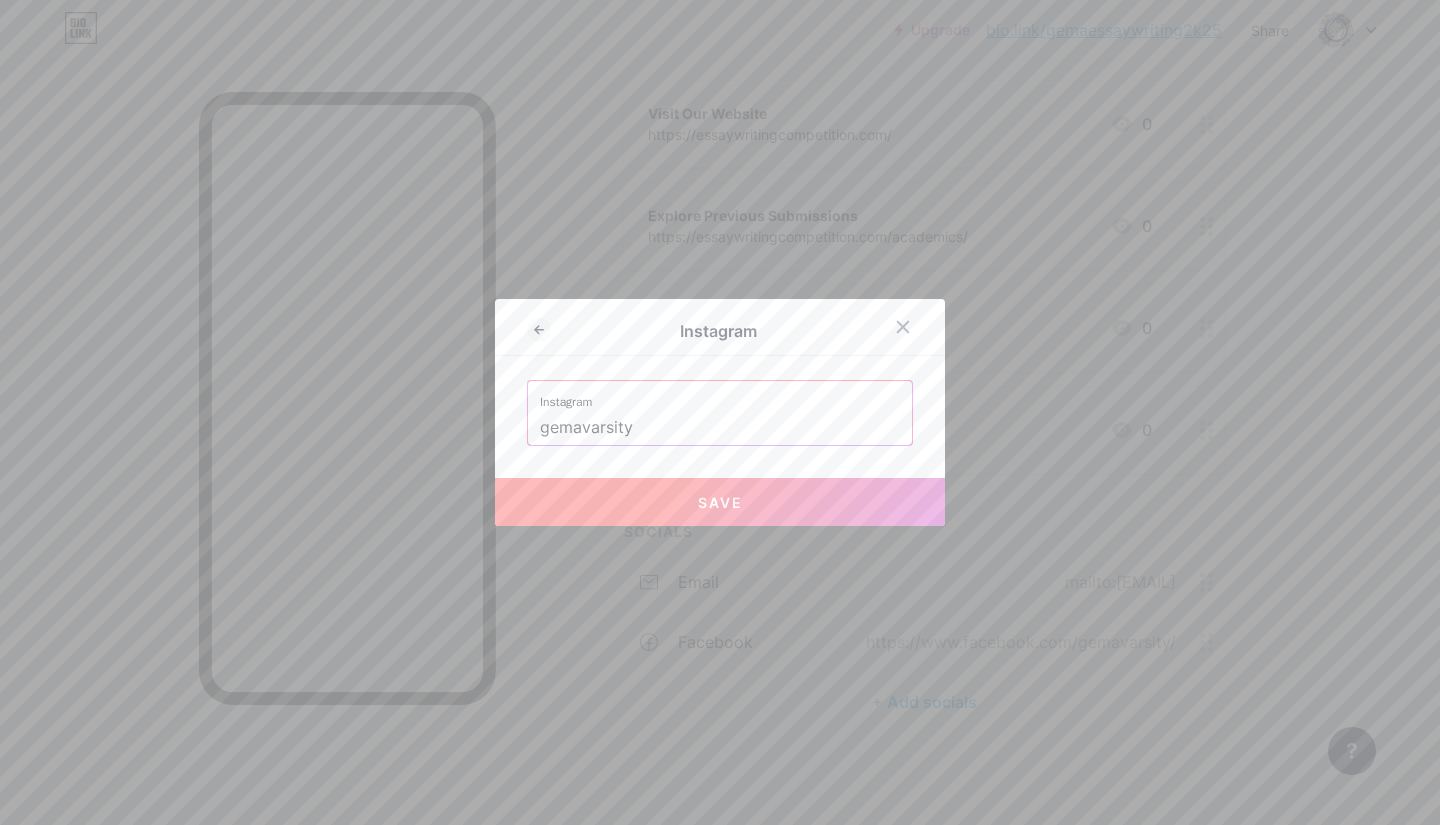 click on "Save" at bounding box center [720, 502] 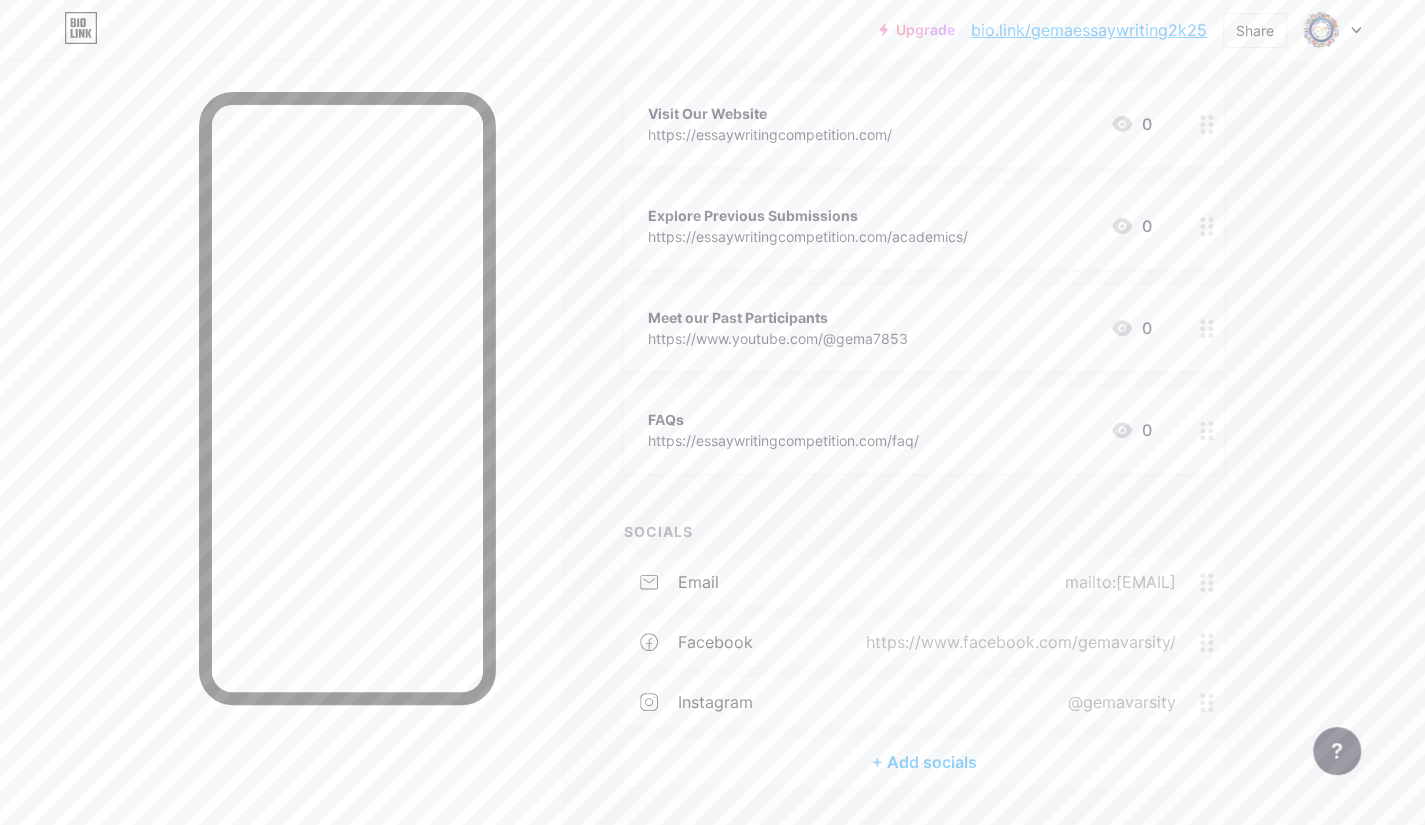 click on "+ Add socials" at bounding box center [924, 762] 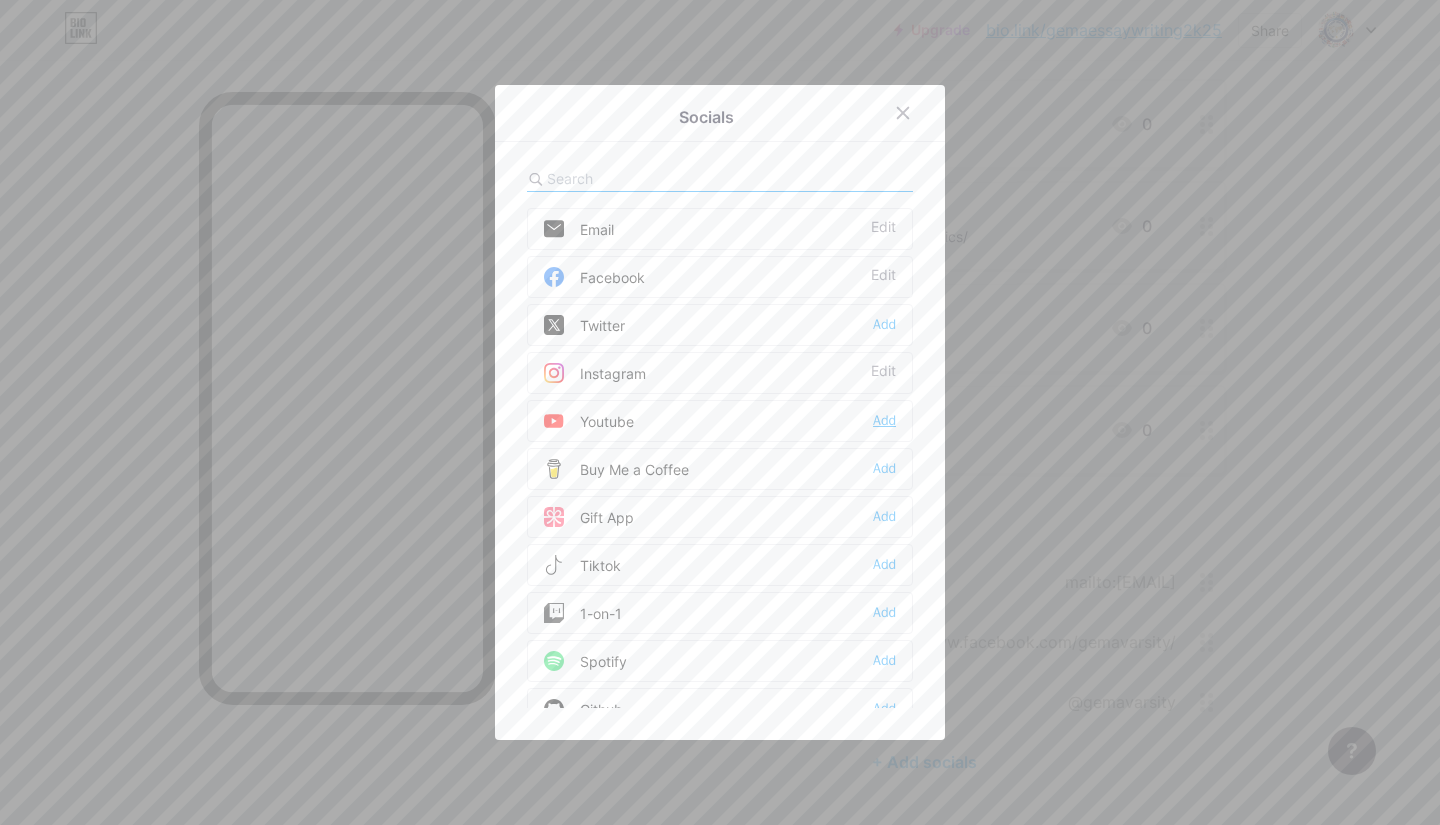 click on "Add" at bounding box center [884, 421] 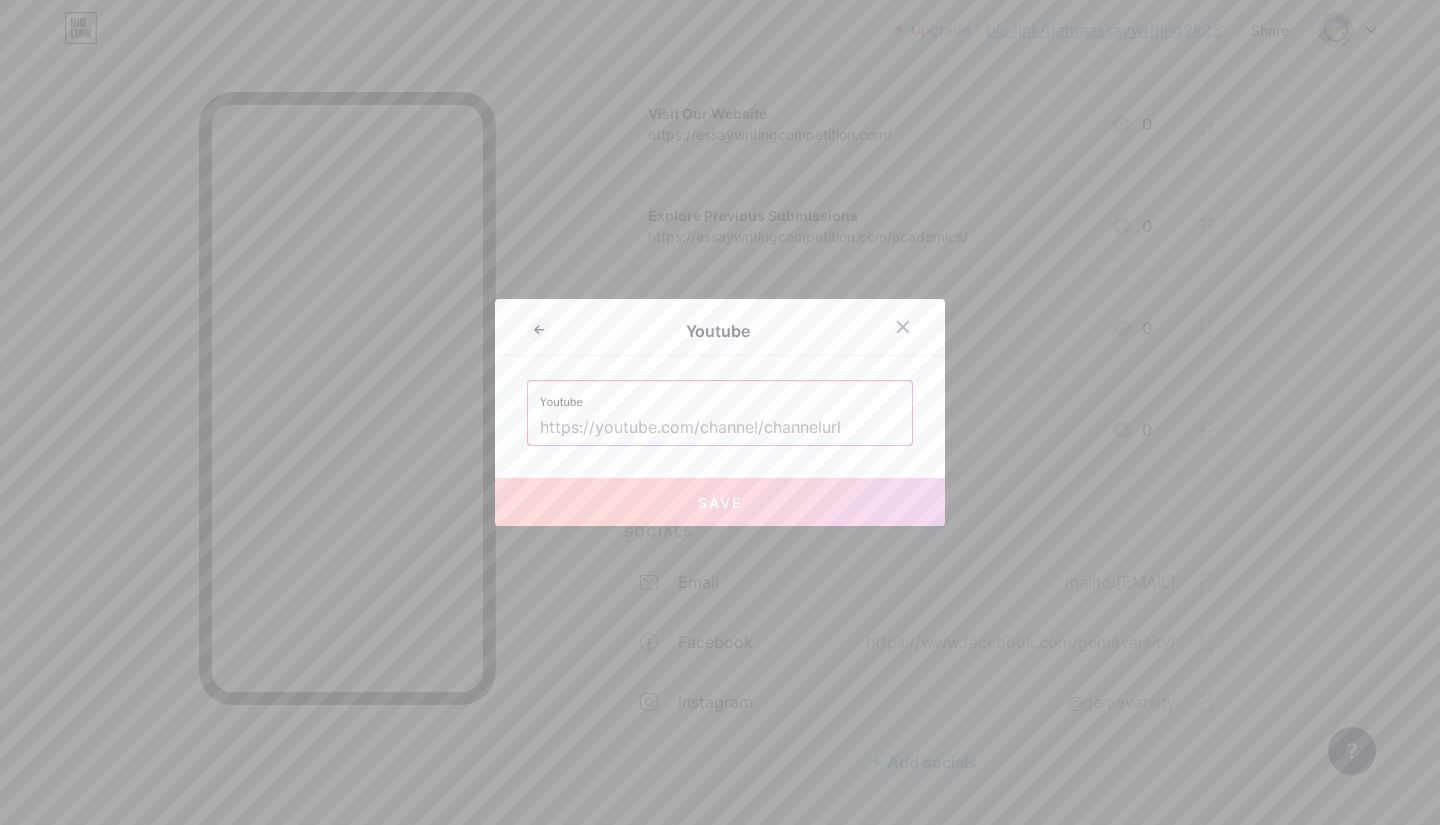 click at bounding box center (720, 428) 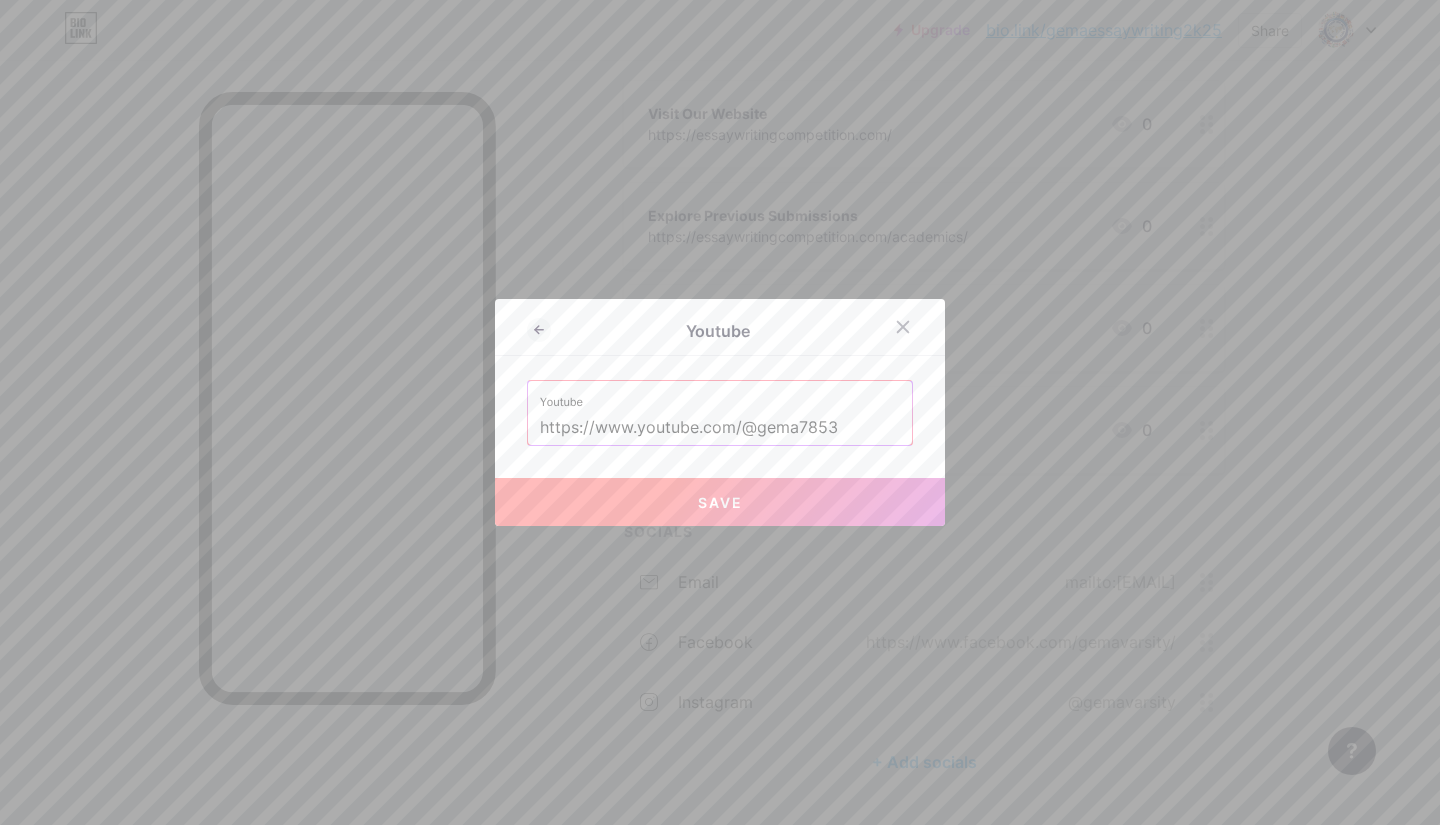 type on "https://www.youtube.com/@gema7853" 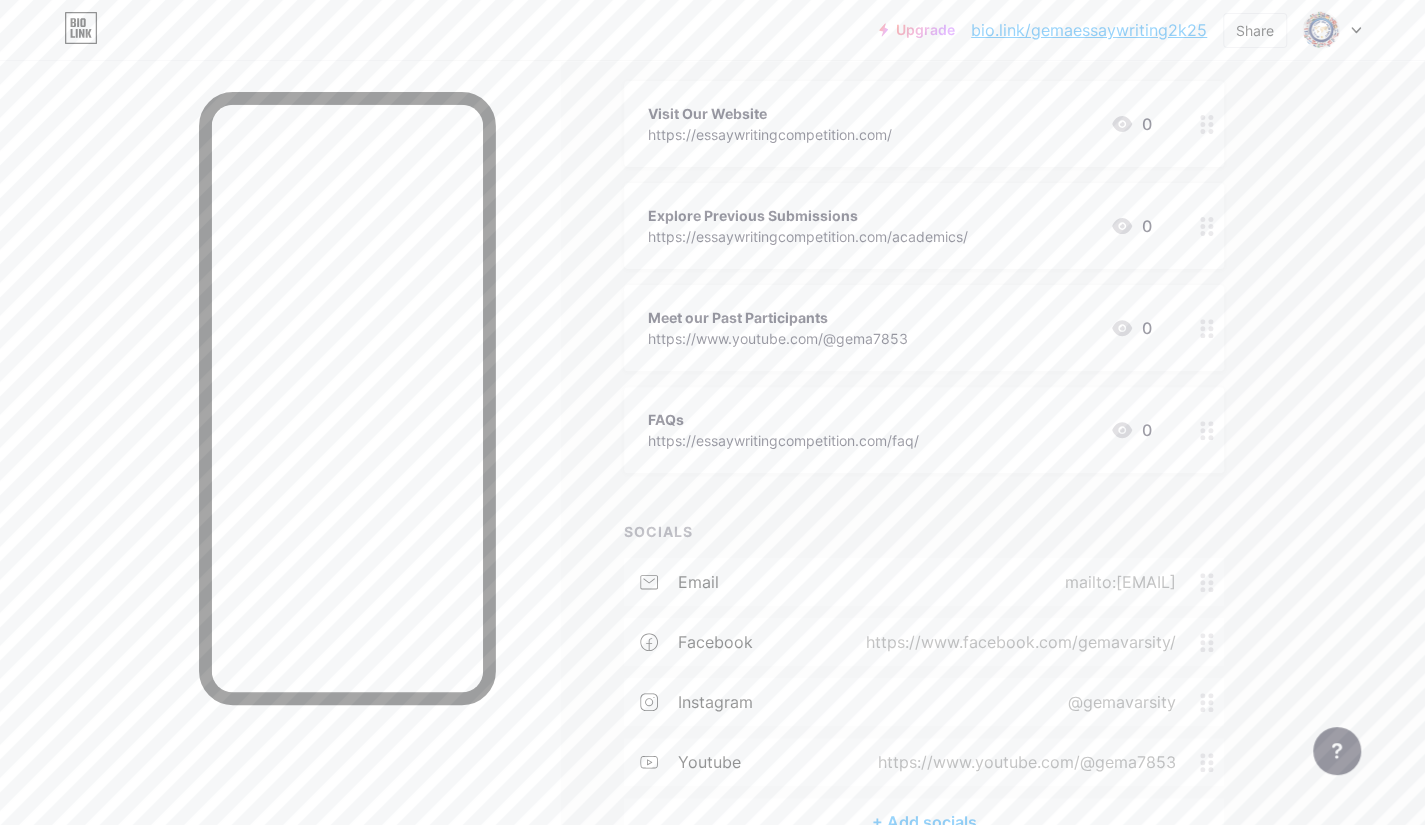 click on "+ Add socials" at bounding box center (924, 822) 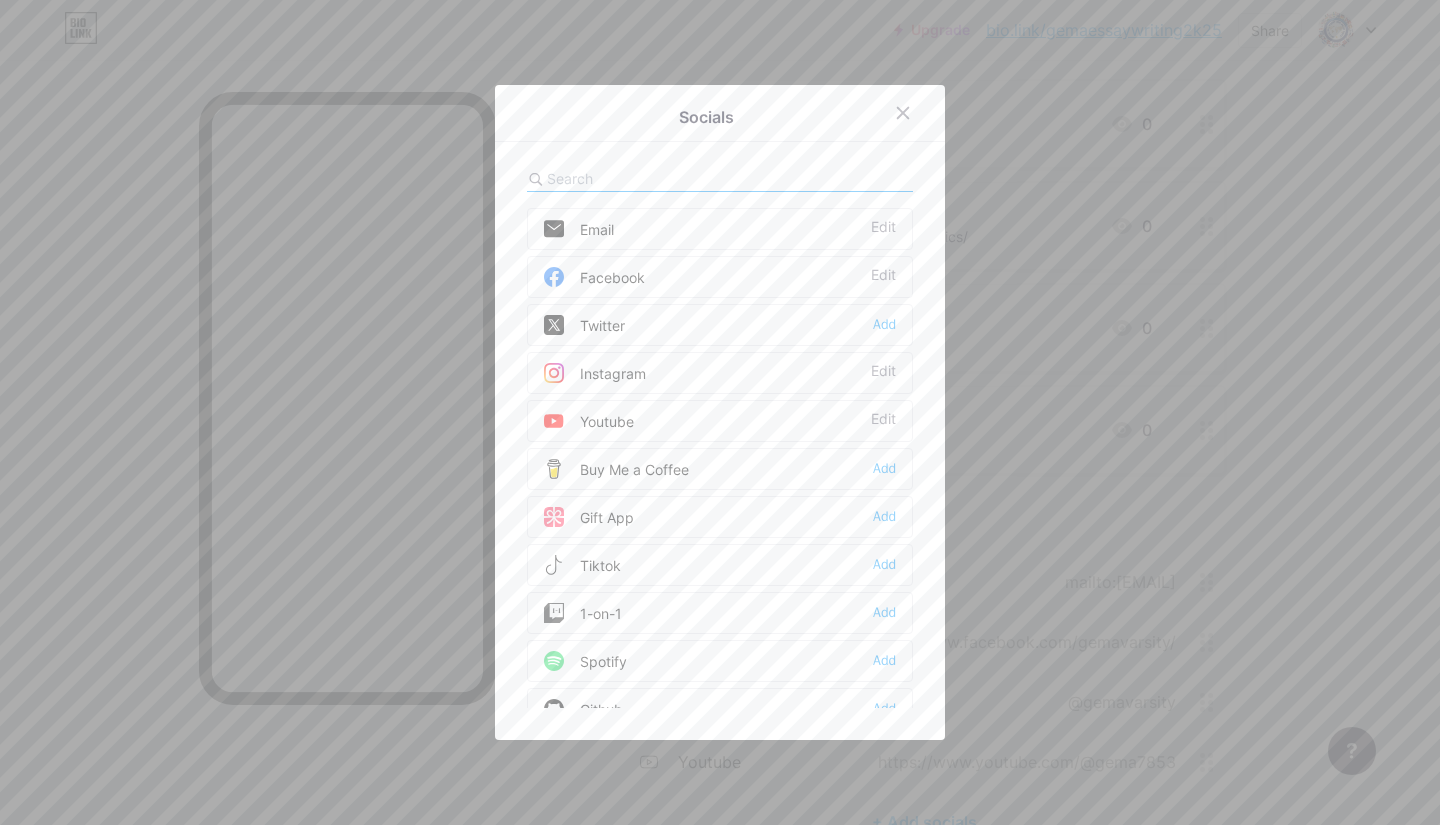 click at bounding box center [657, 178] 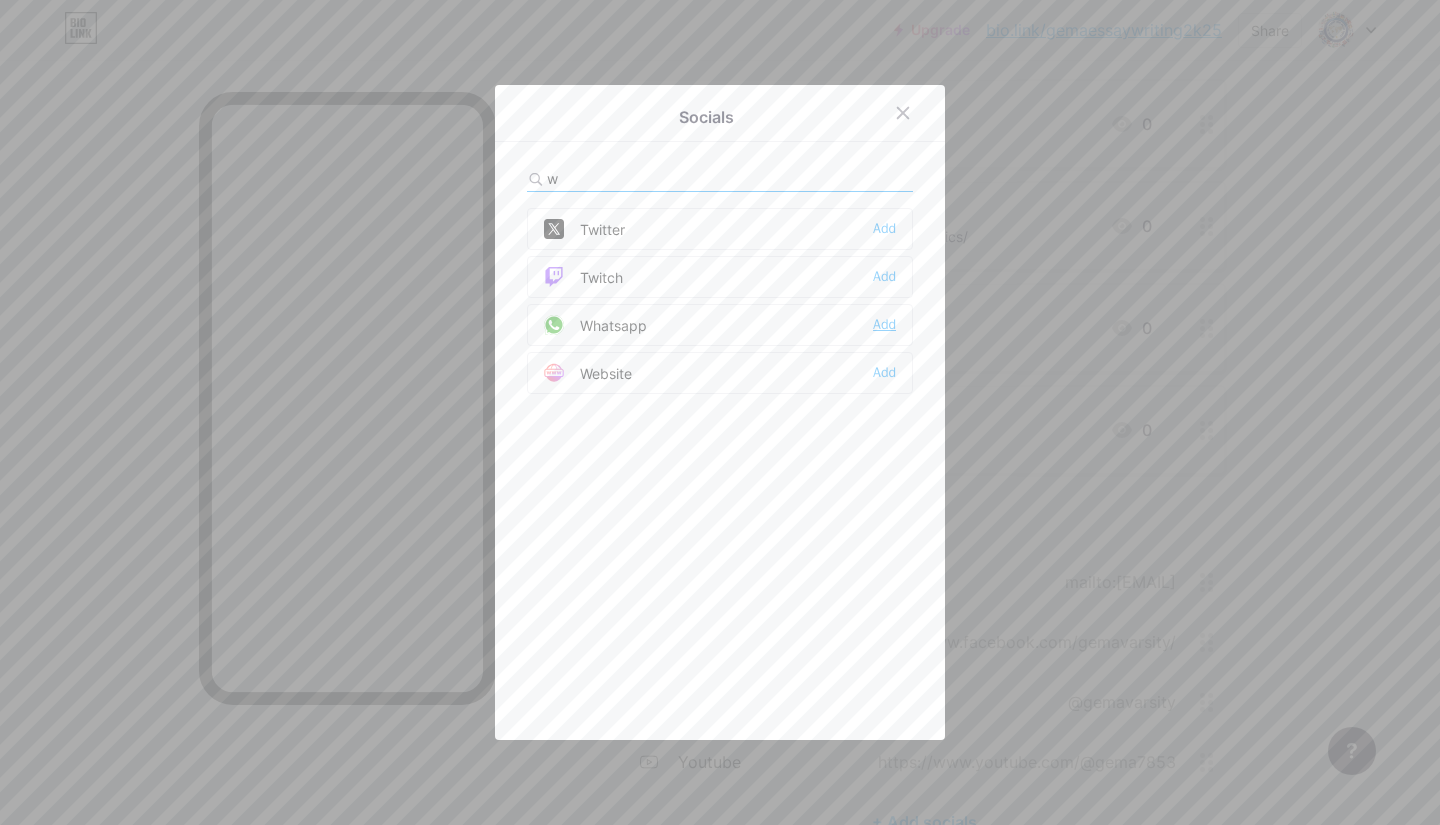type on "w" 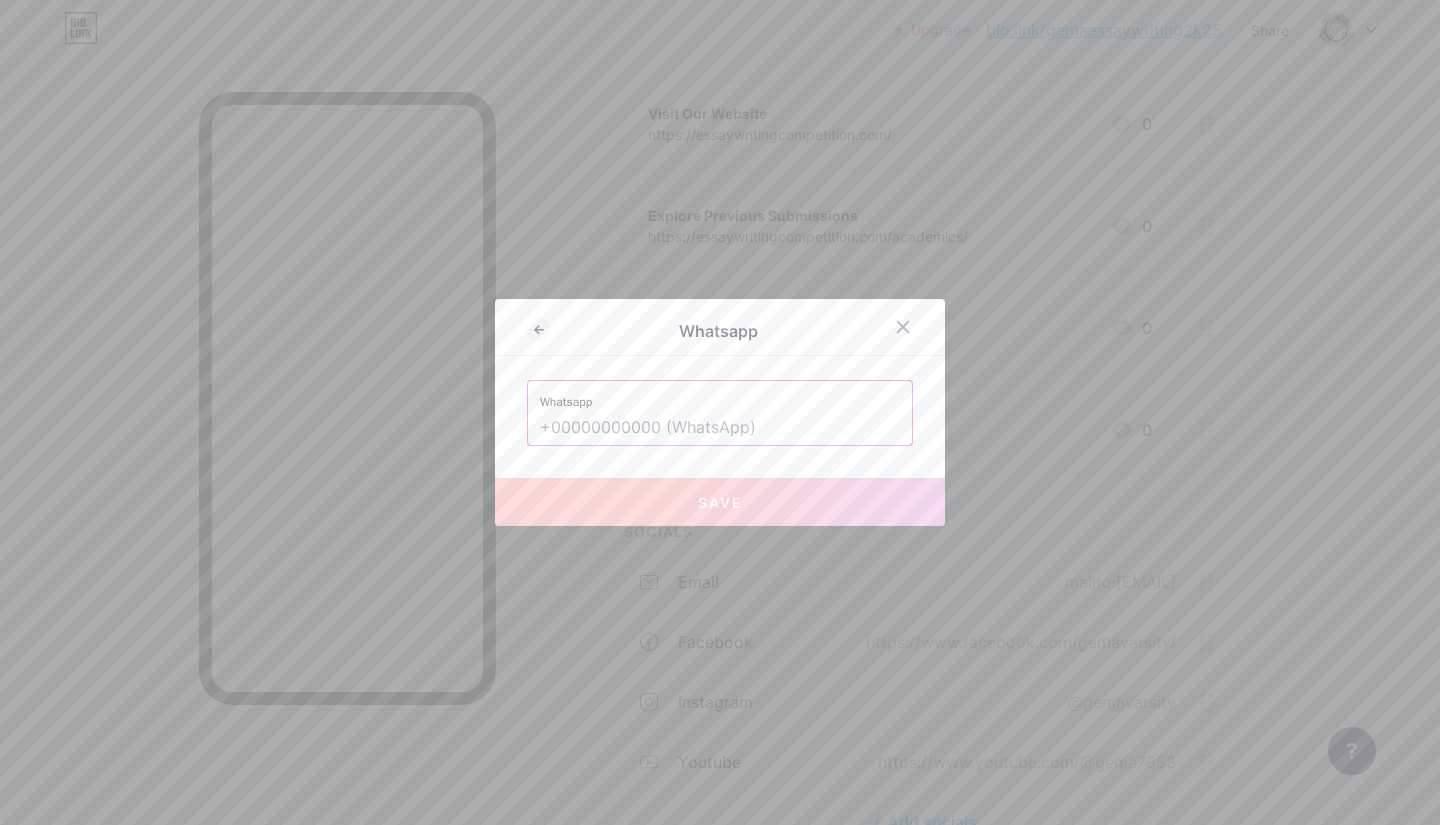 click at bounding box center (720, 428) 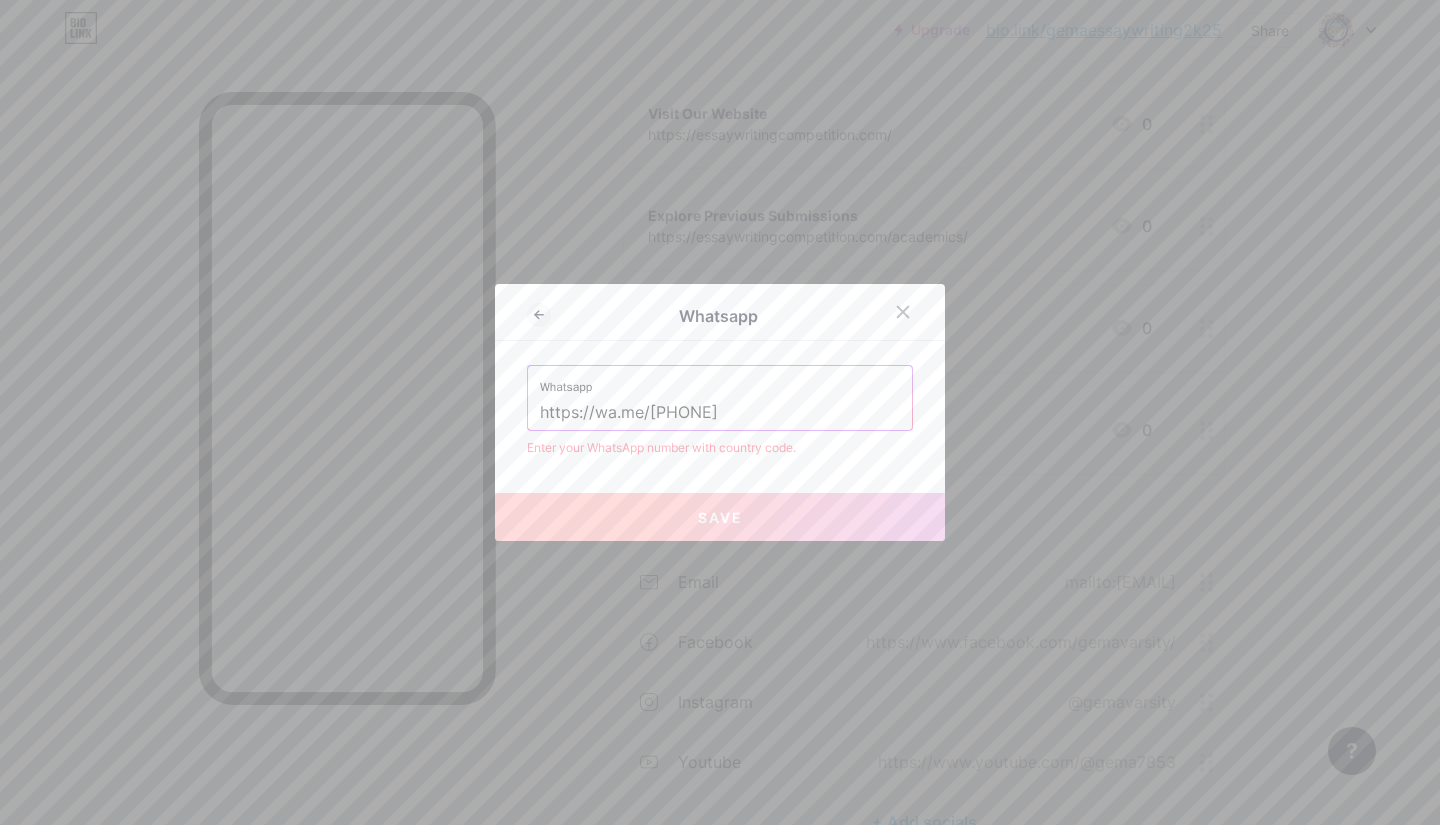 drag, startPoint x: 644, startPoint y: 414, endPoint x: 436, endPoint y: 404, distance: 208.24025 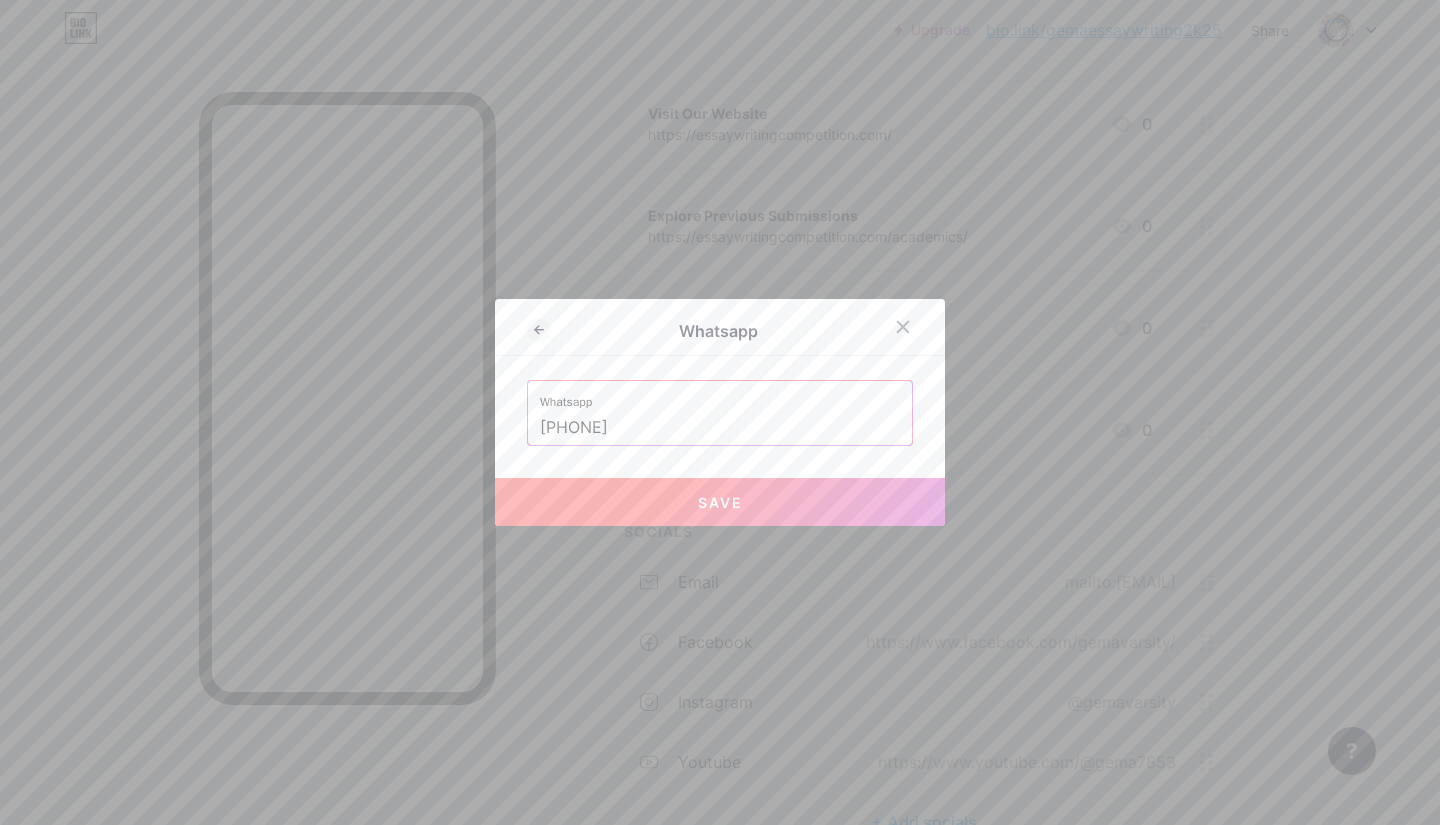 click on "Save" at bounding box center (720, 502) 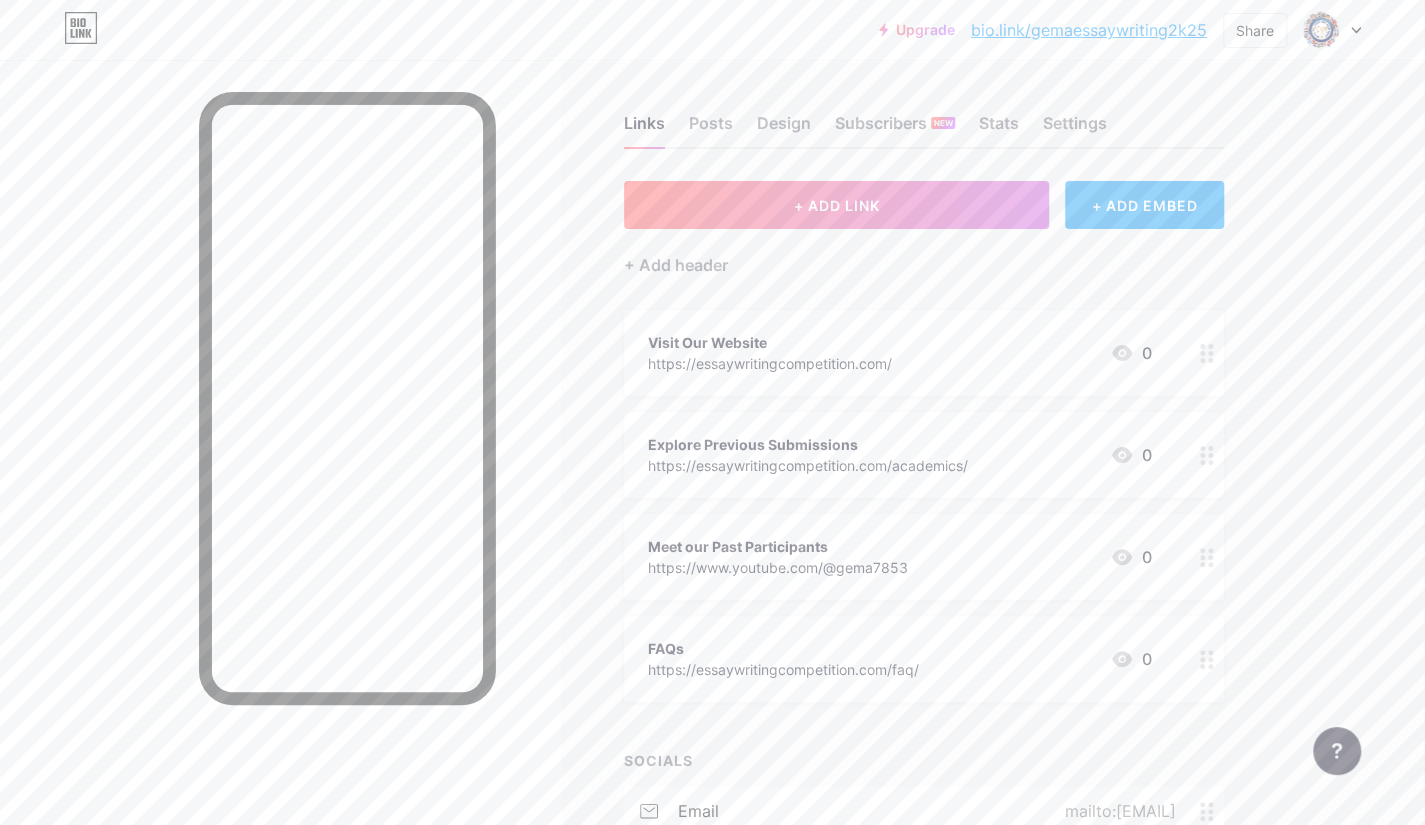 scroll, scrollTop: 0, scrollLeft: 0, axis: both 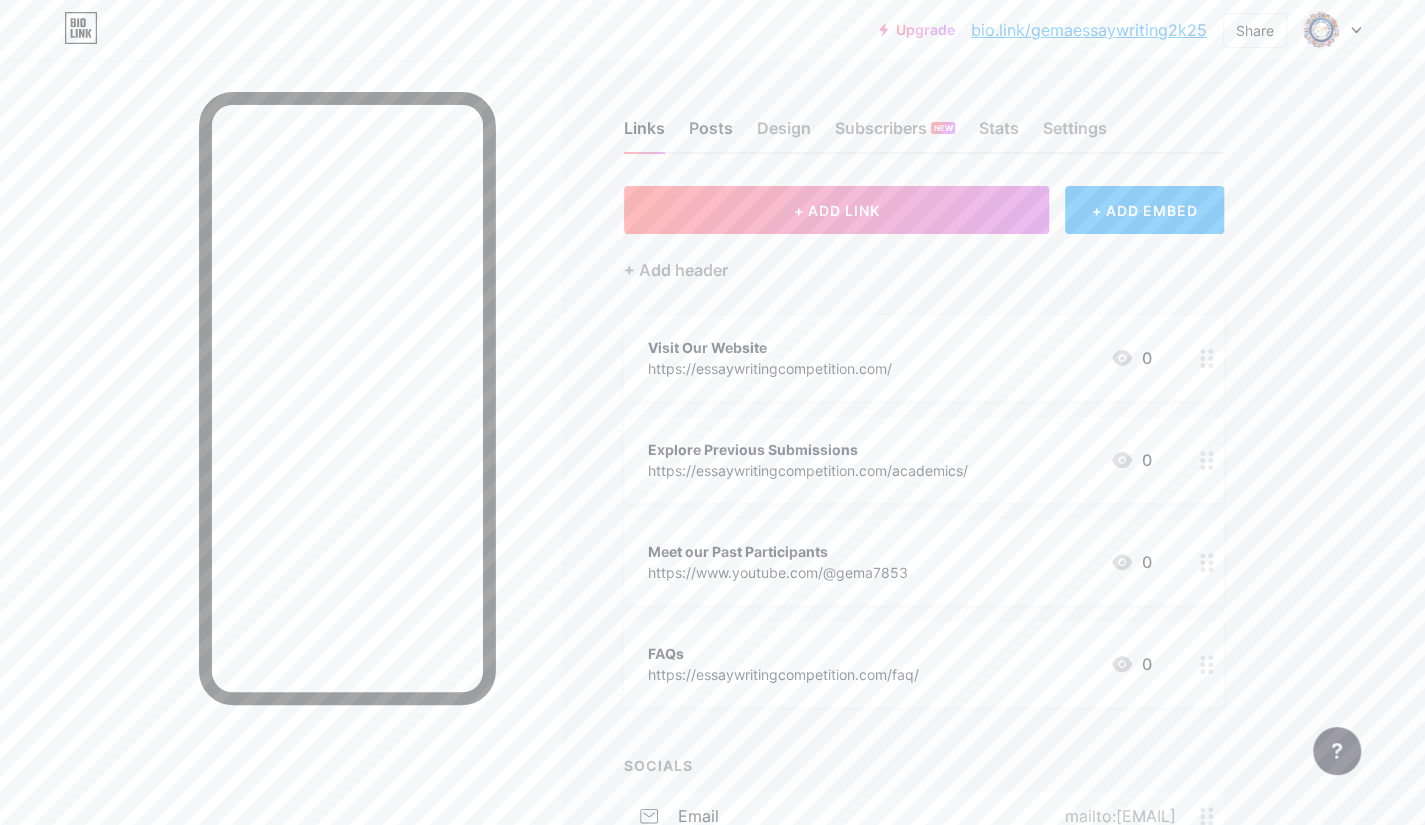 click on "Posts" at bounding box center [711, 134] 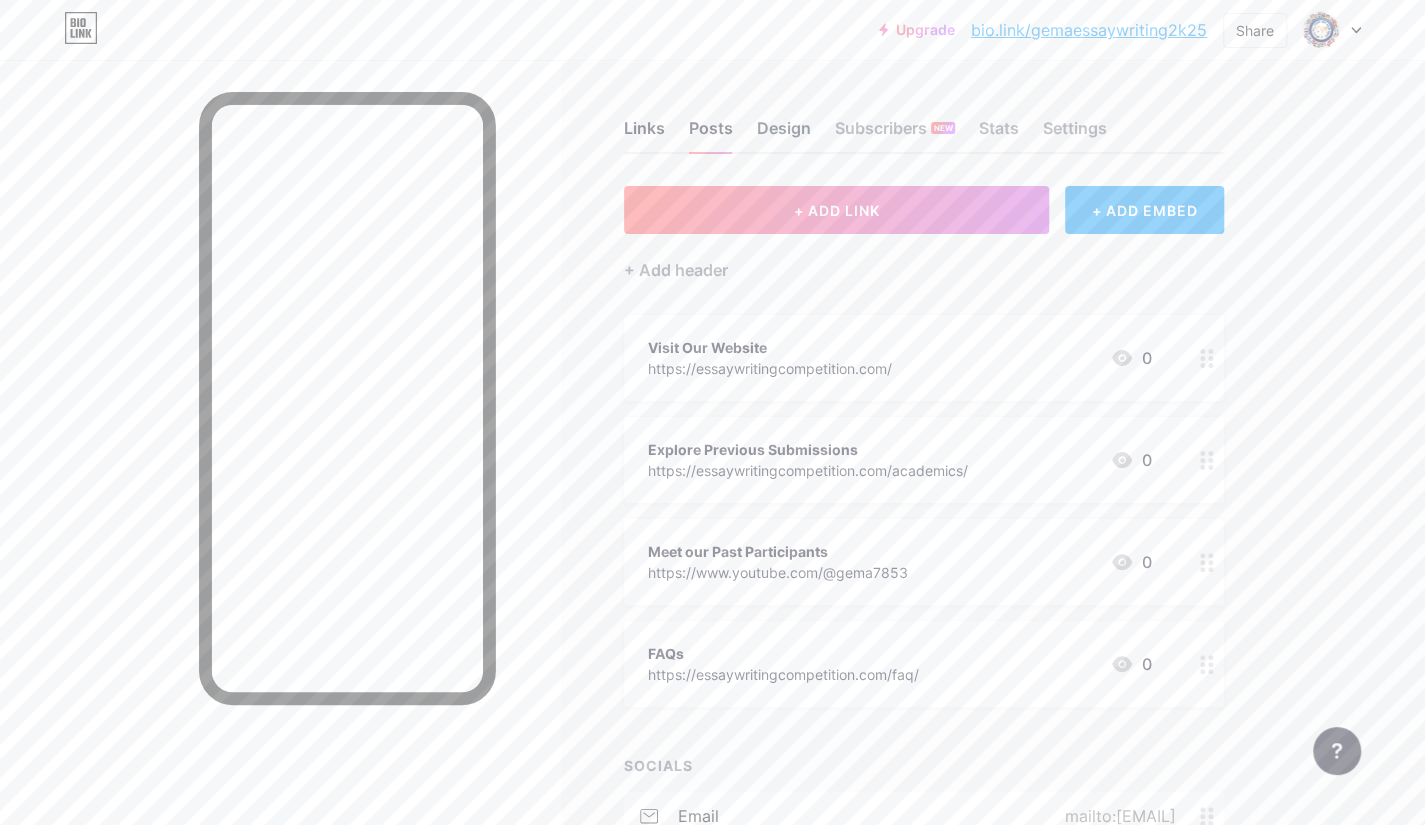 click on "Design" at bounding box center [784, 134] 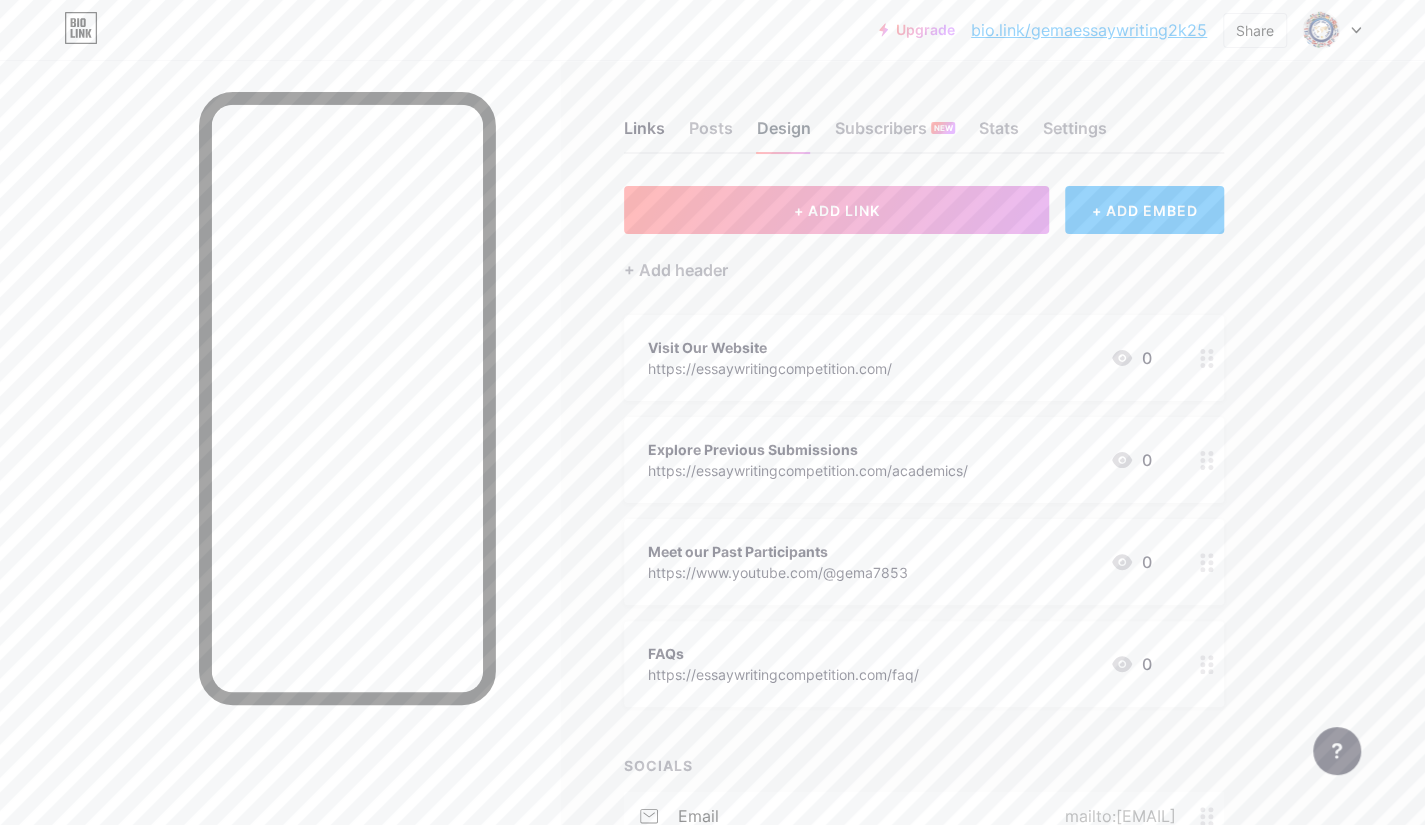 click on "Design" at bounding box center [784, 134] 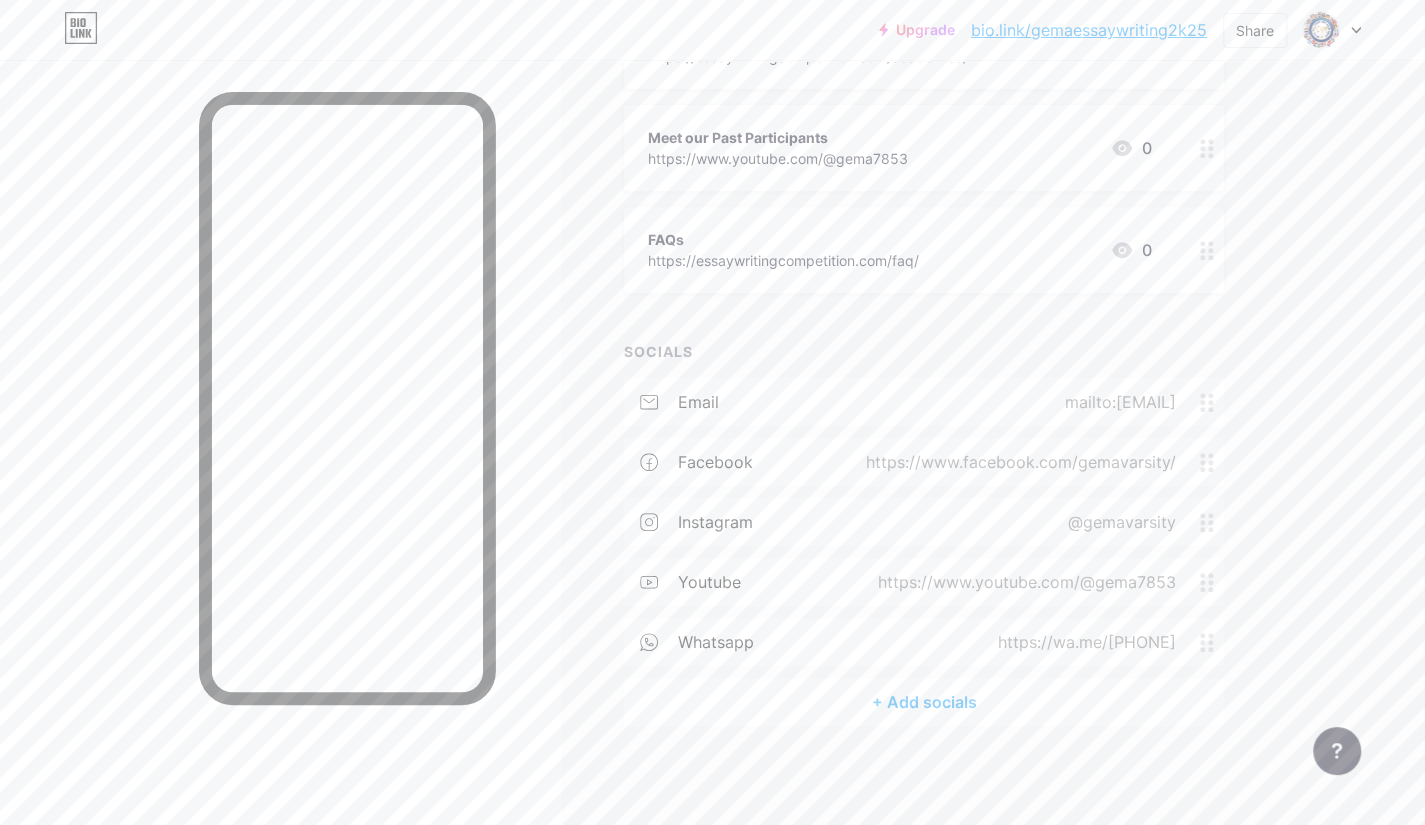 scroll, scrollTop: 0, scrollLeft: 0, axis: both 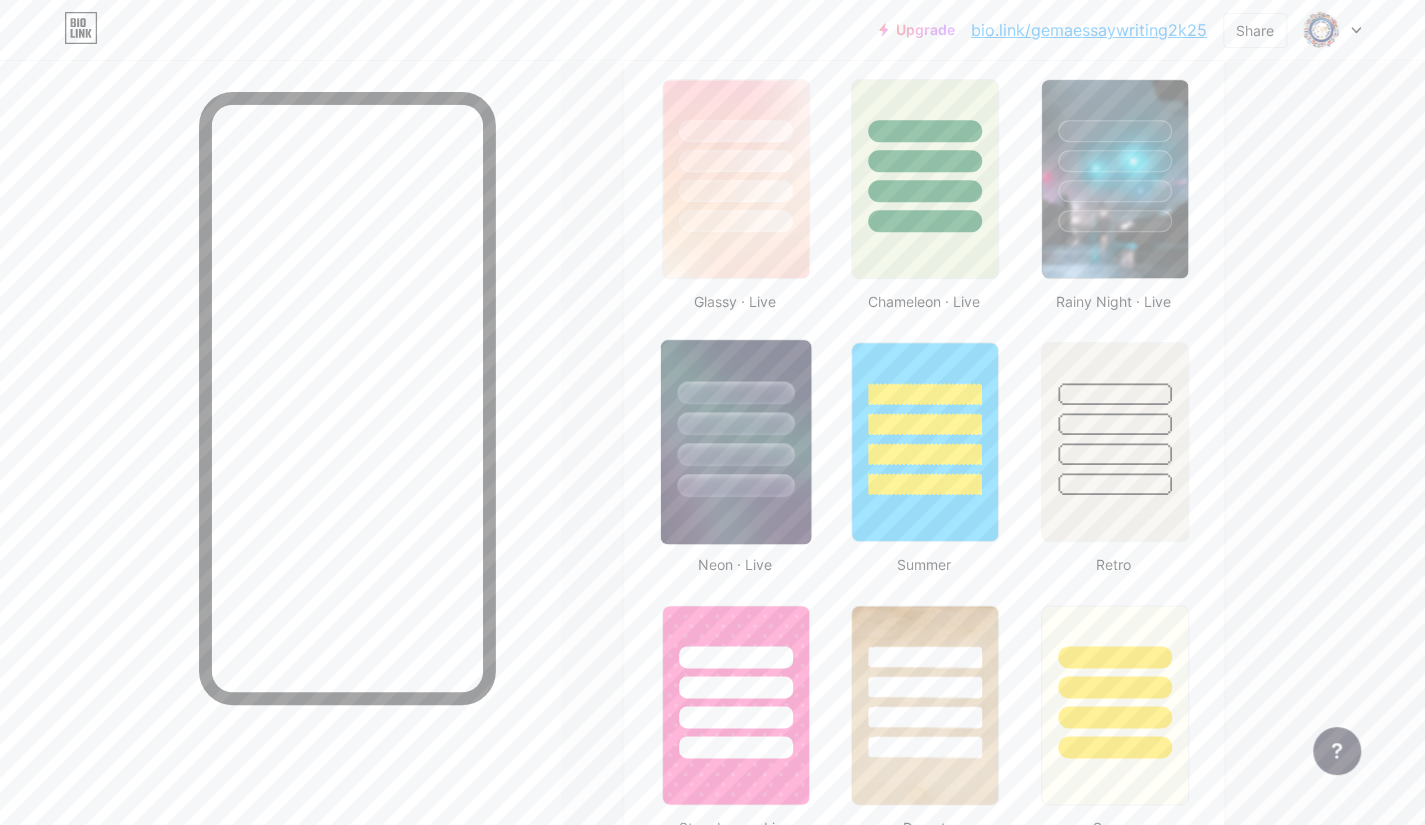 click at bounding box center [735, 485] 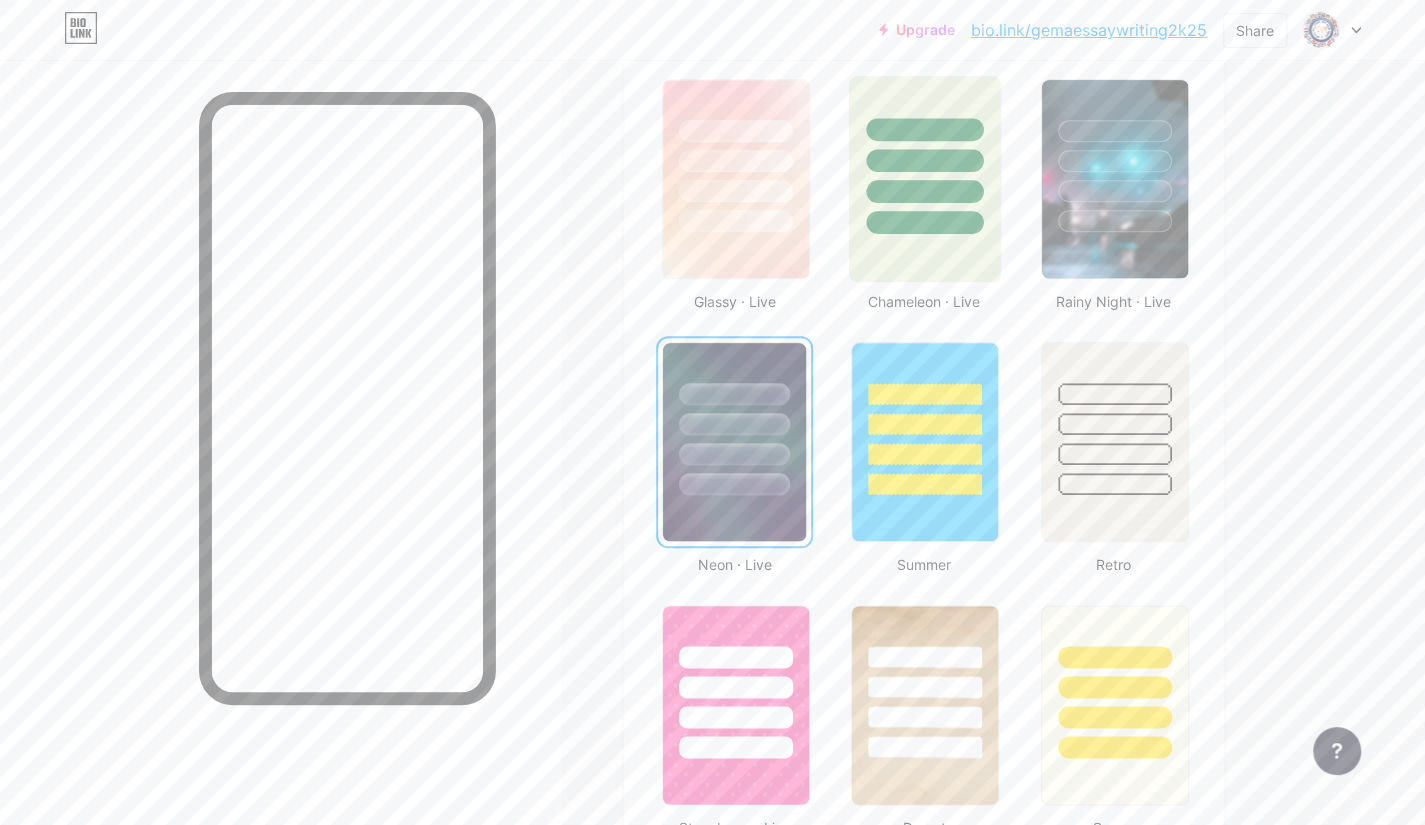 click at bounding box center (925, 179) 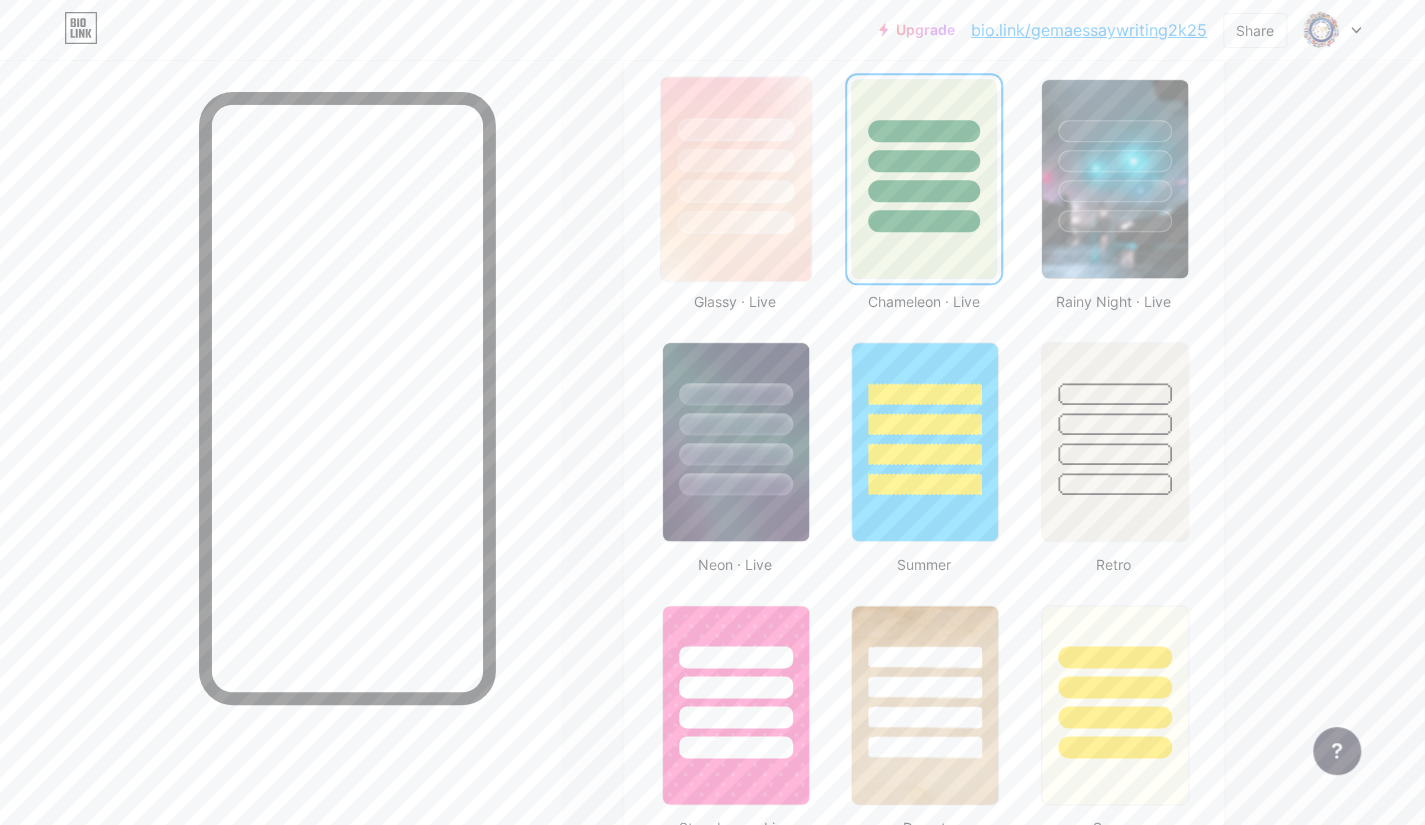 click at bounding box center (736, 179) 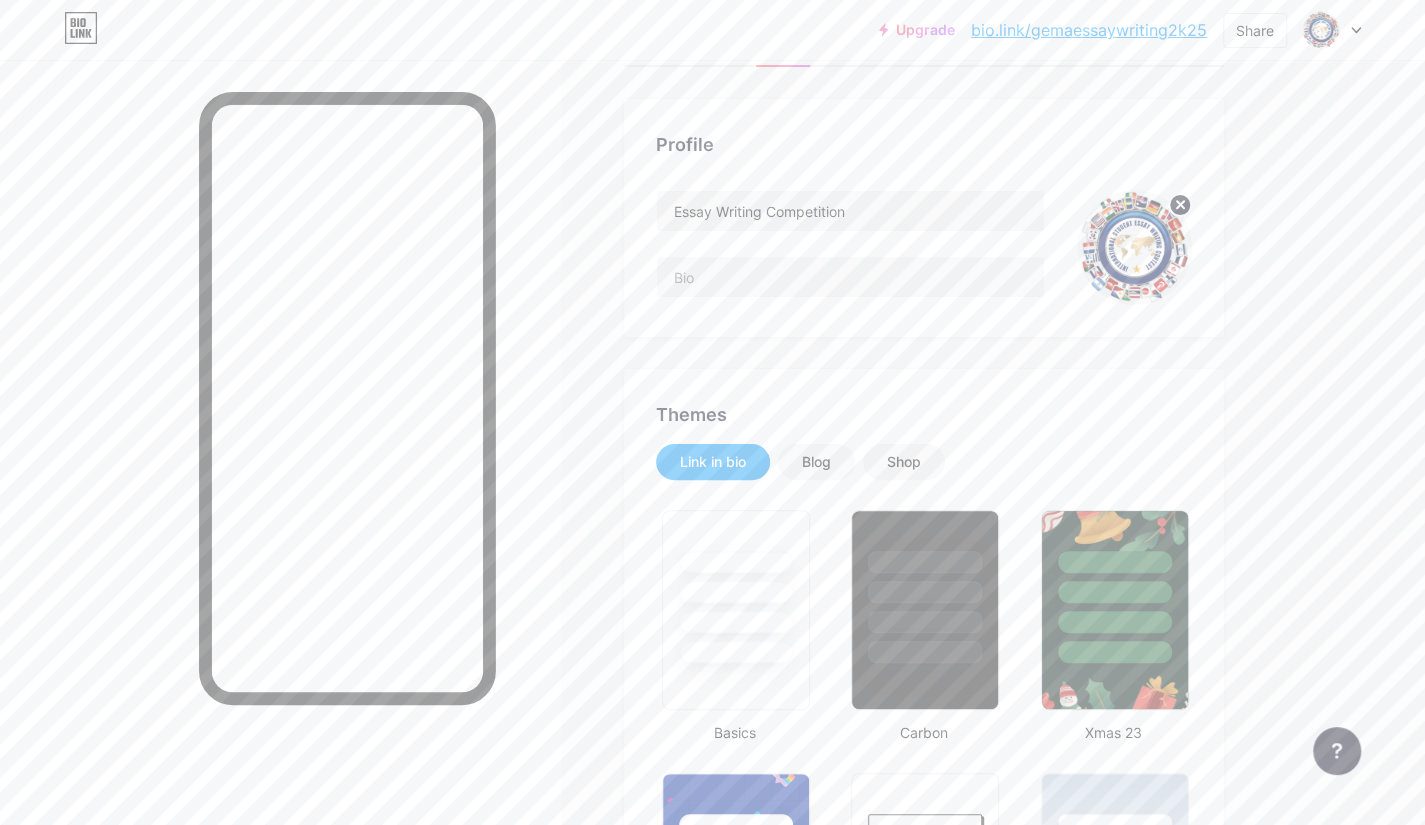 scroll, scrollTop: 0, scrollLeft: 0, axis: both 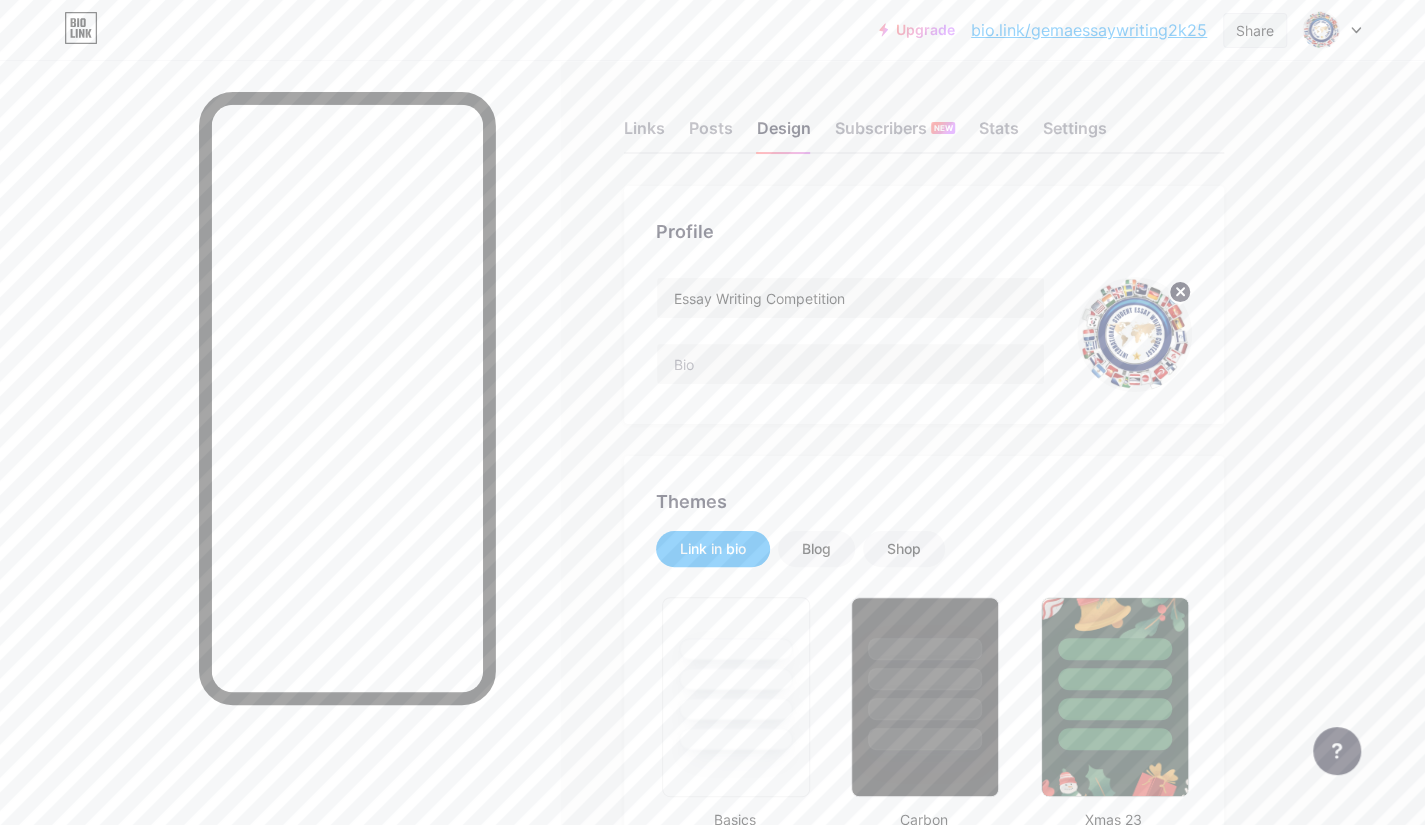 click on "Share" at bounding box center [1255, 30] 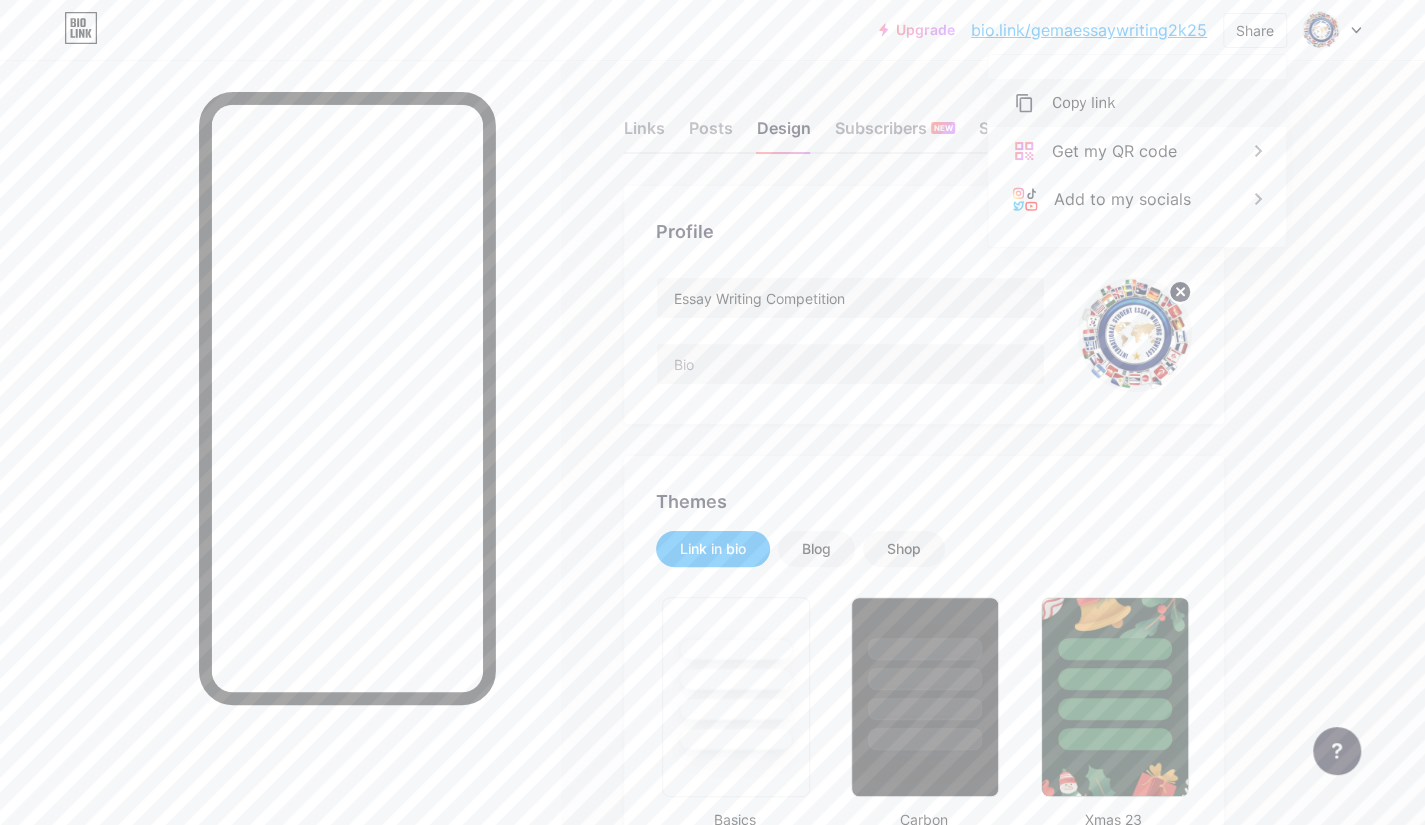 click on "Copy link" at bounding box center [1137, 103] 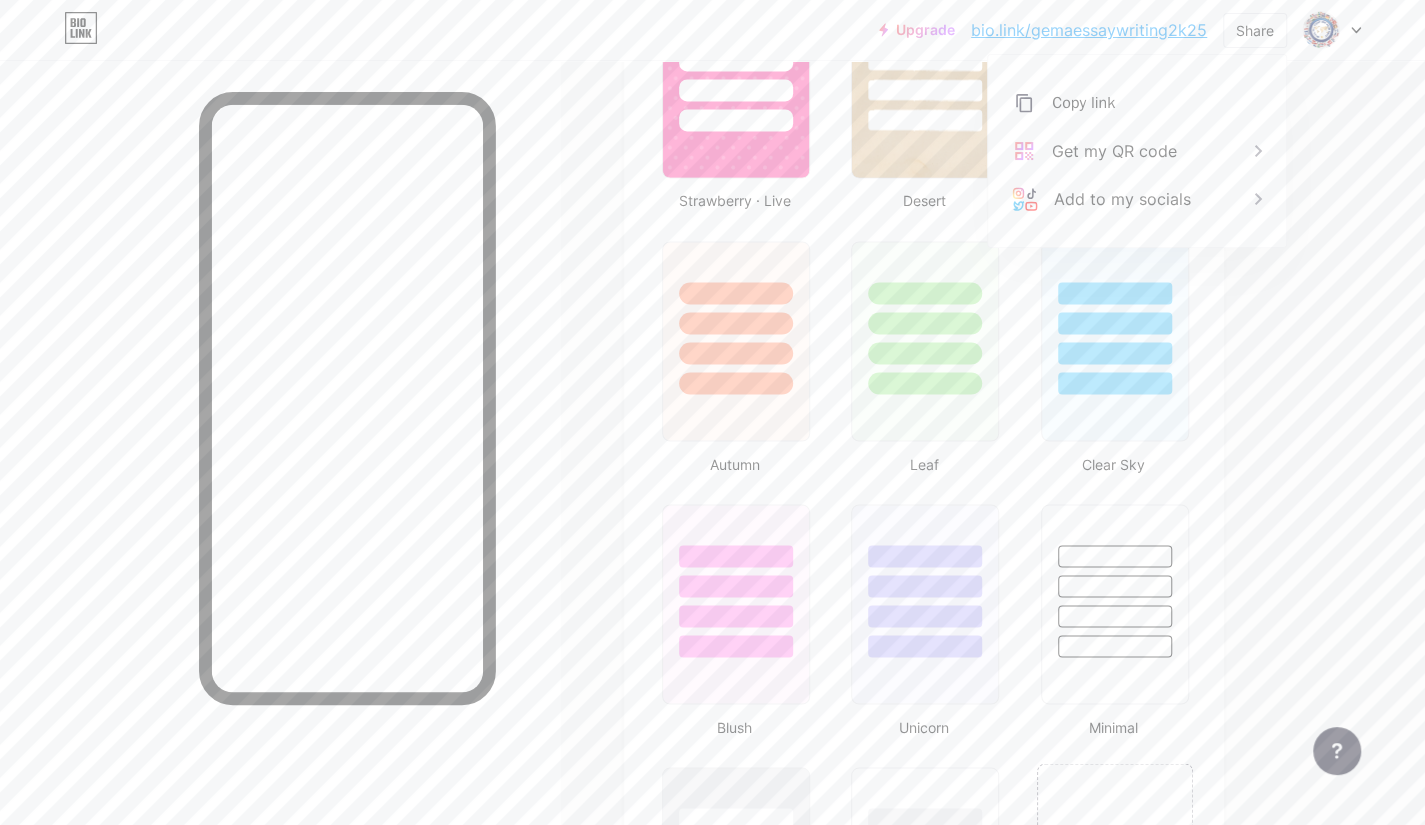 scroll, scrollTop: 1726, scrollLeft: 0, axis: vertical 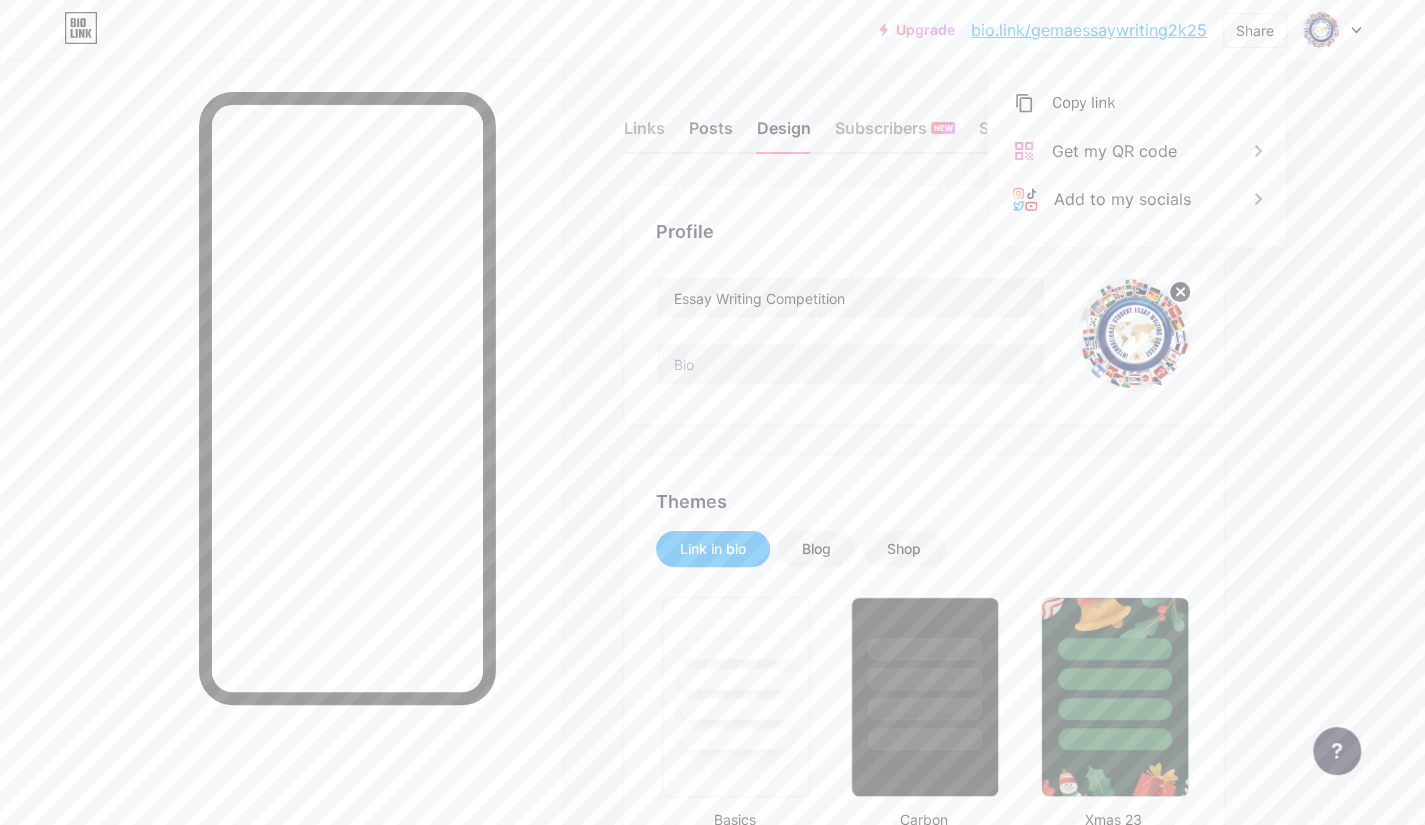 click on "Posts" at bounding box center [711, 134] 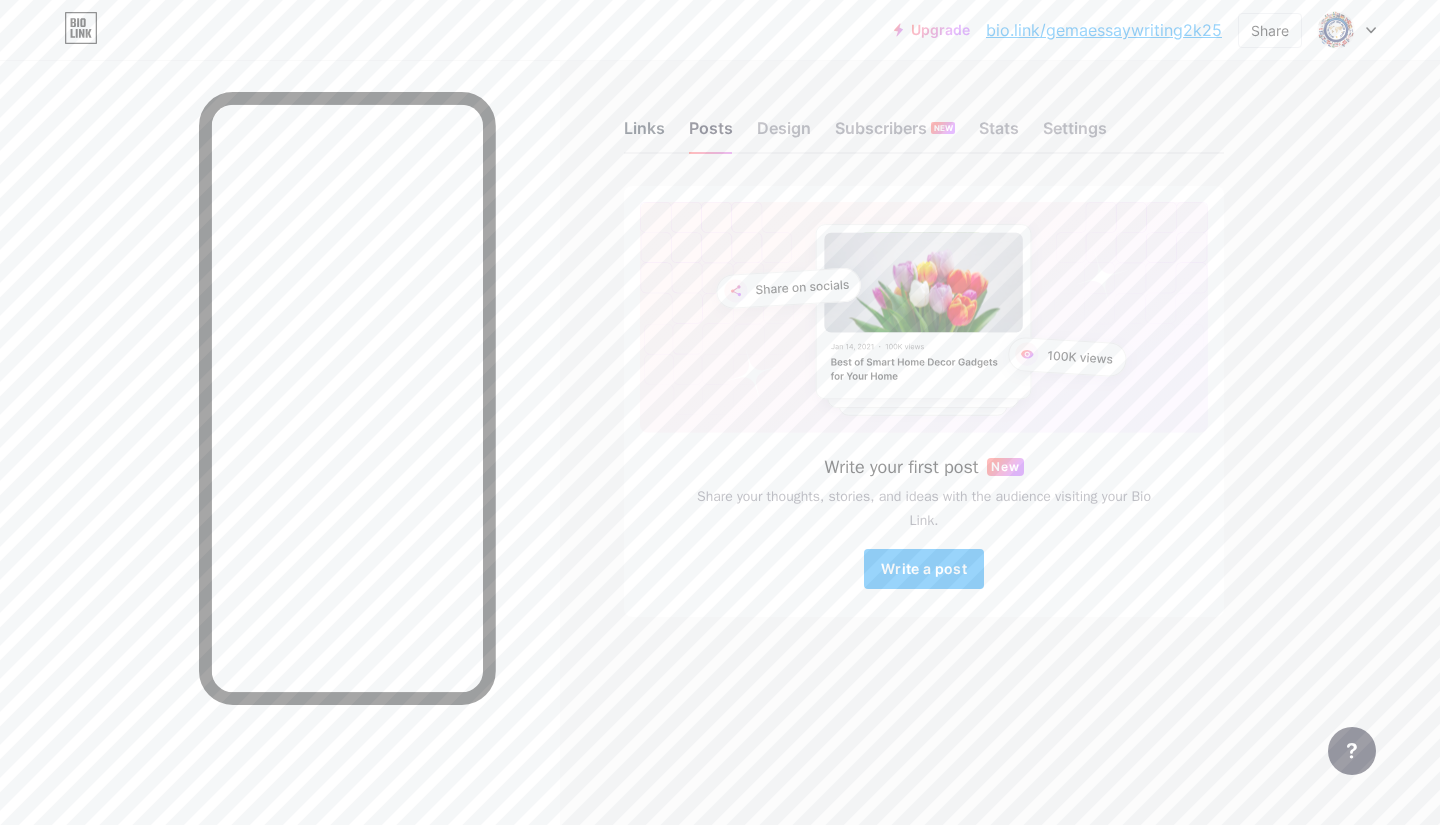 click on "Links" at bounding box center (644, 134) 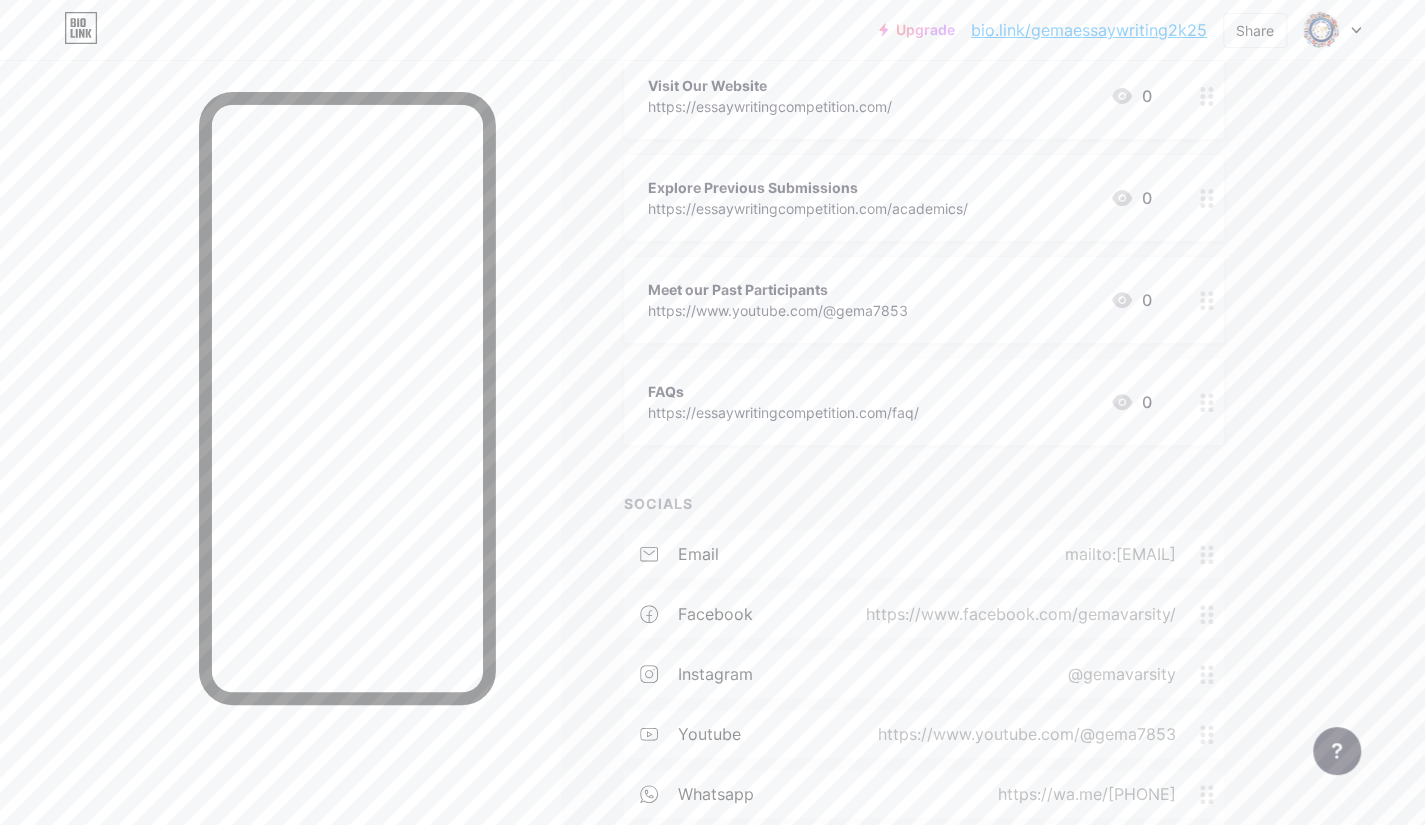 scroll, scrollTop: 414, scrollLeft: 0, axis: vertical 